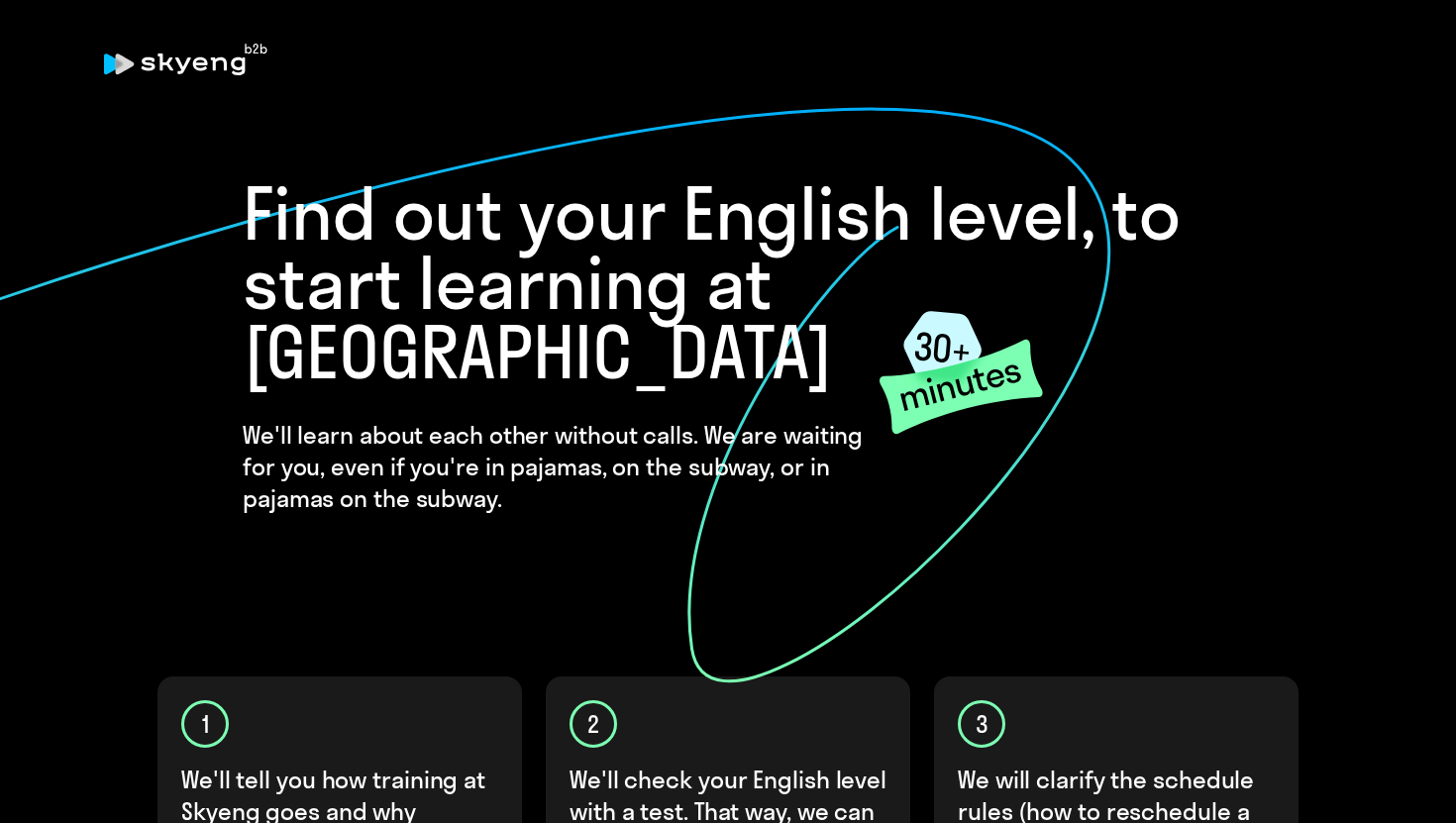 scroll, scrollTop: 387, scrollLeft: 0, axis: vertical 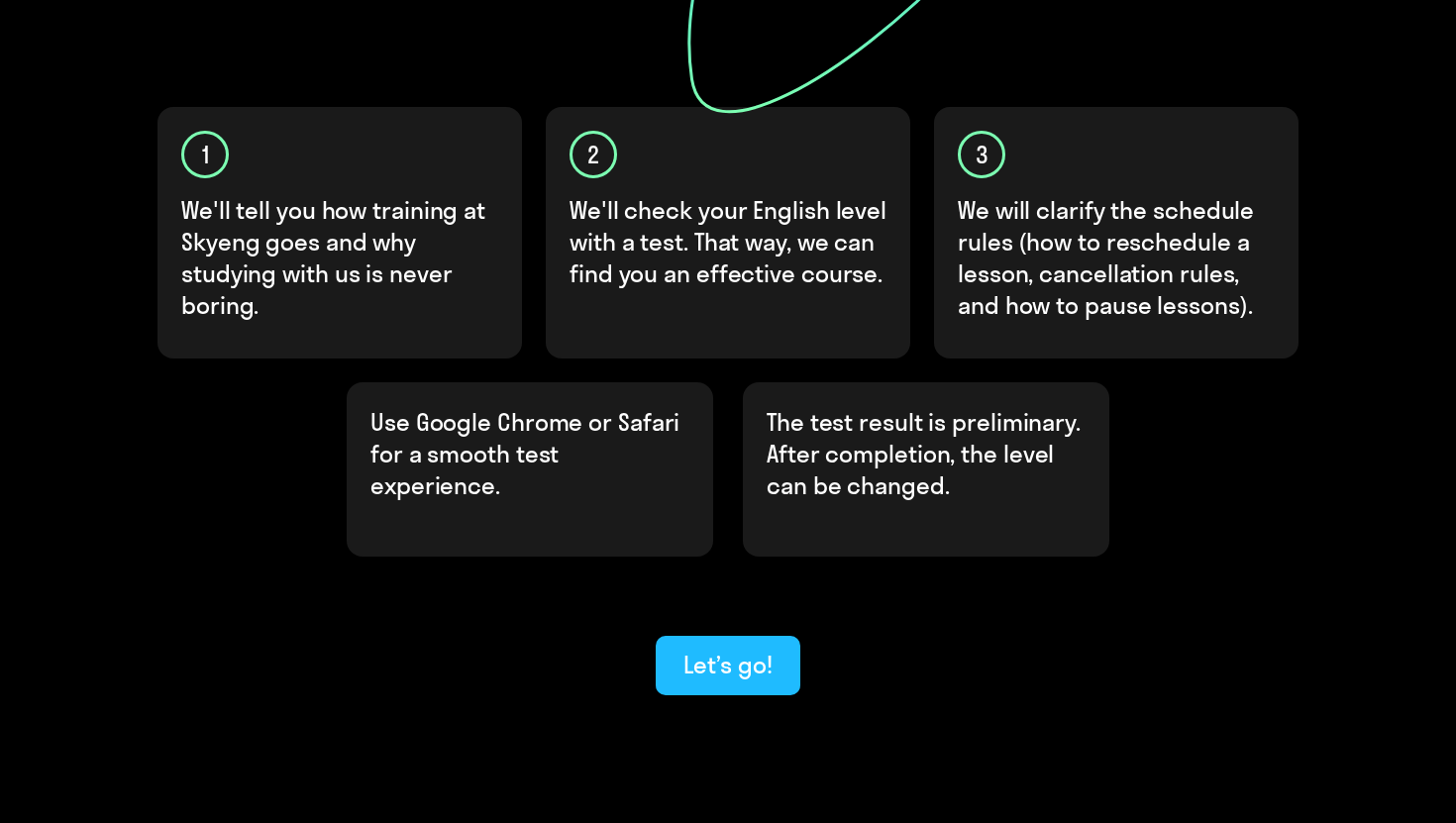 click on "Let’s go!" 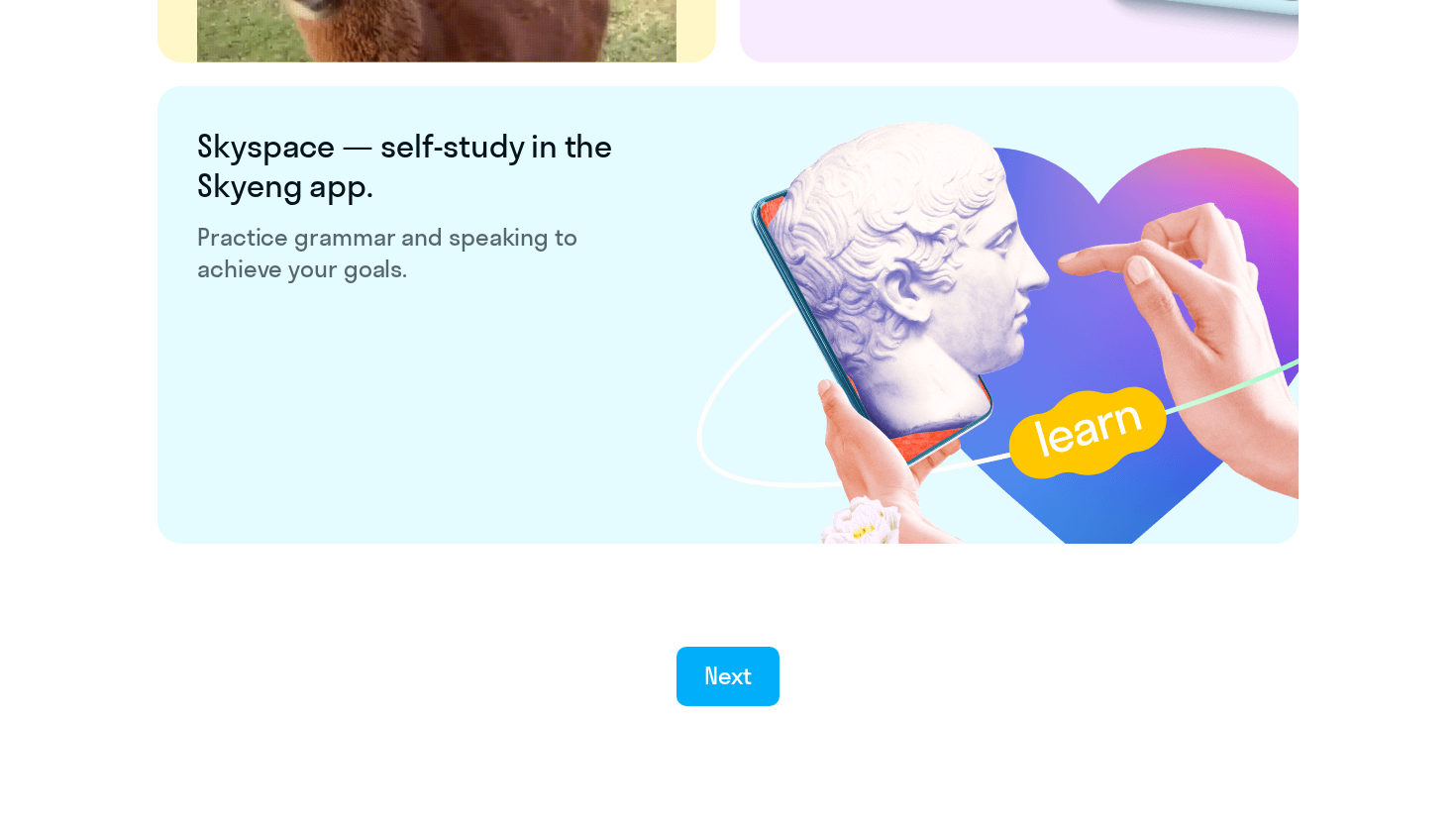 scroll, scrollTop: 3707, scrollLeft: 0, axis: vertical 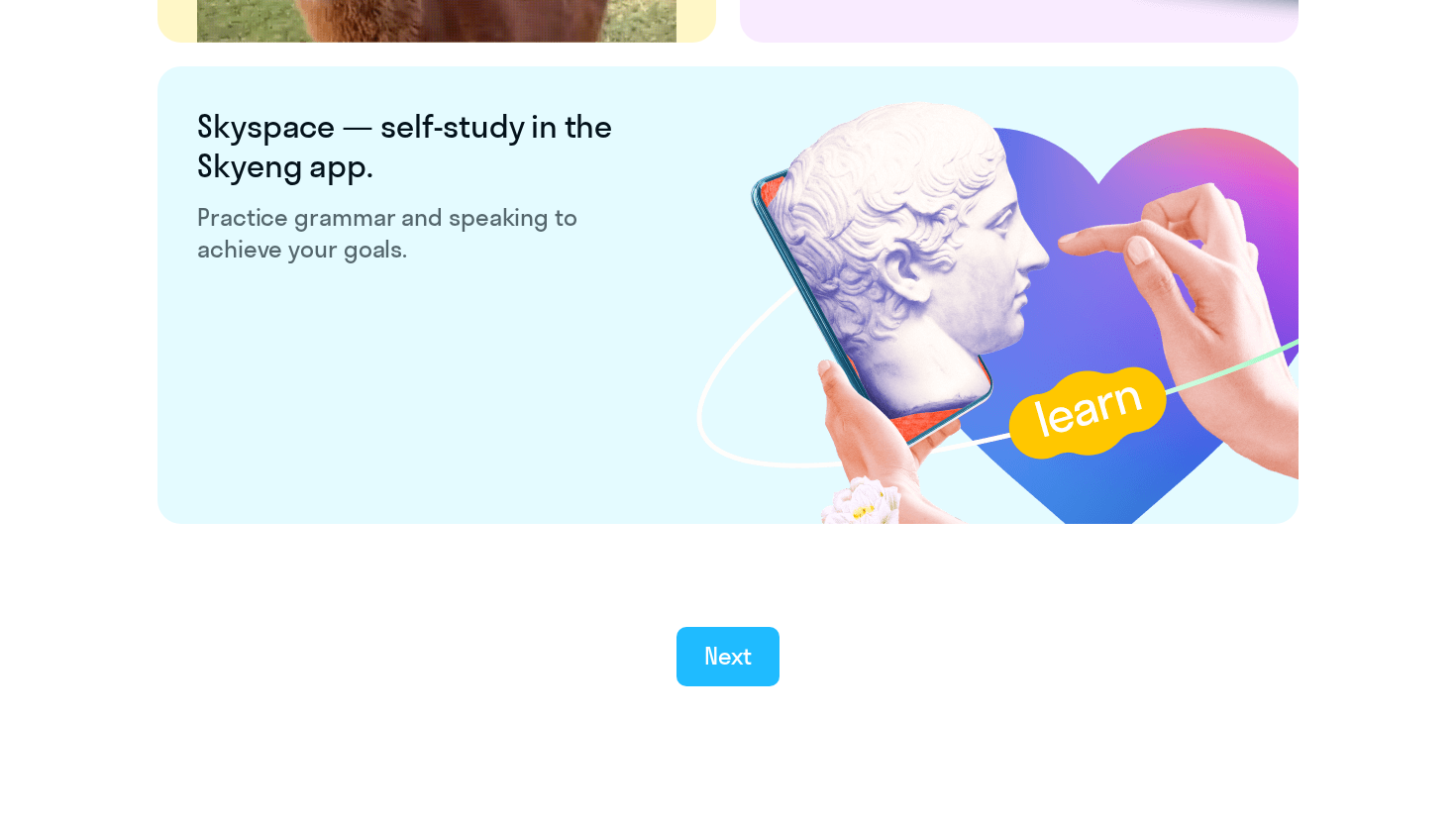 click on "Next" 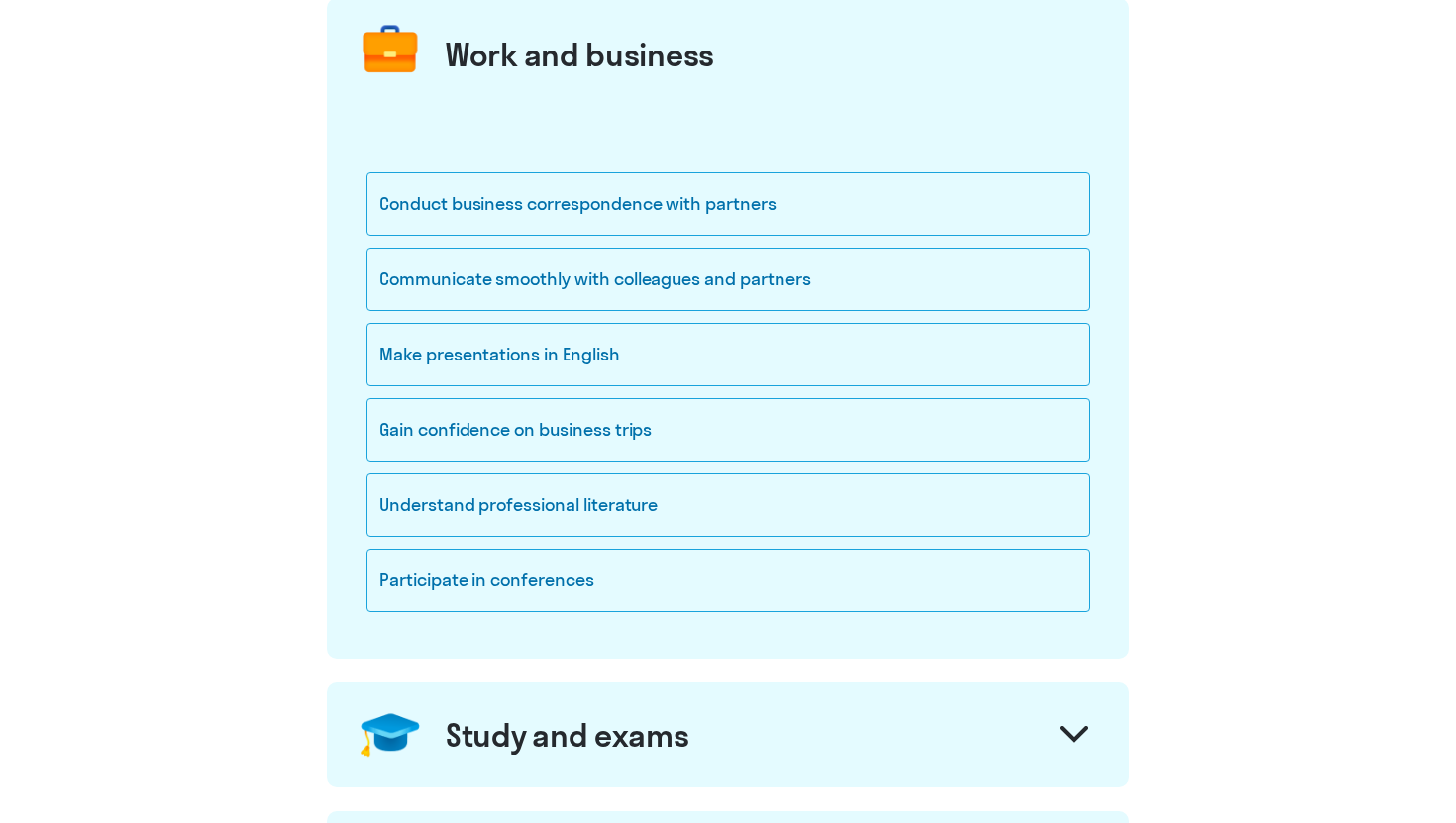 scroll, scrollTop: 262, scrollLeft: 0, axis: vertical 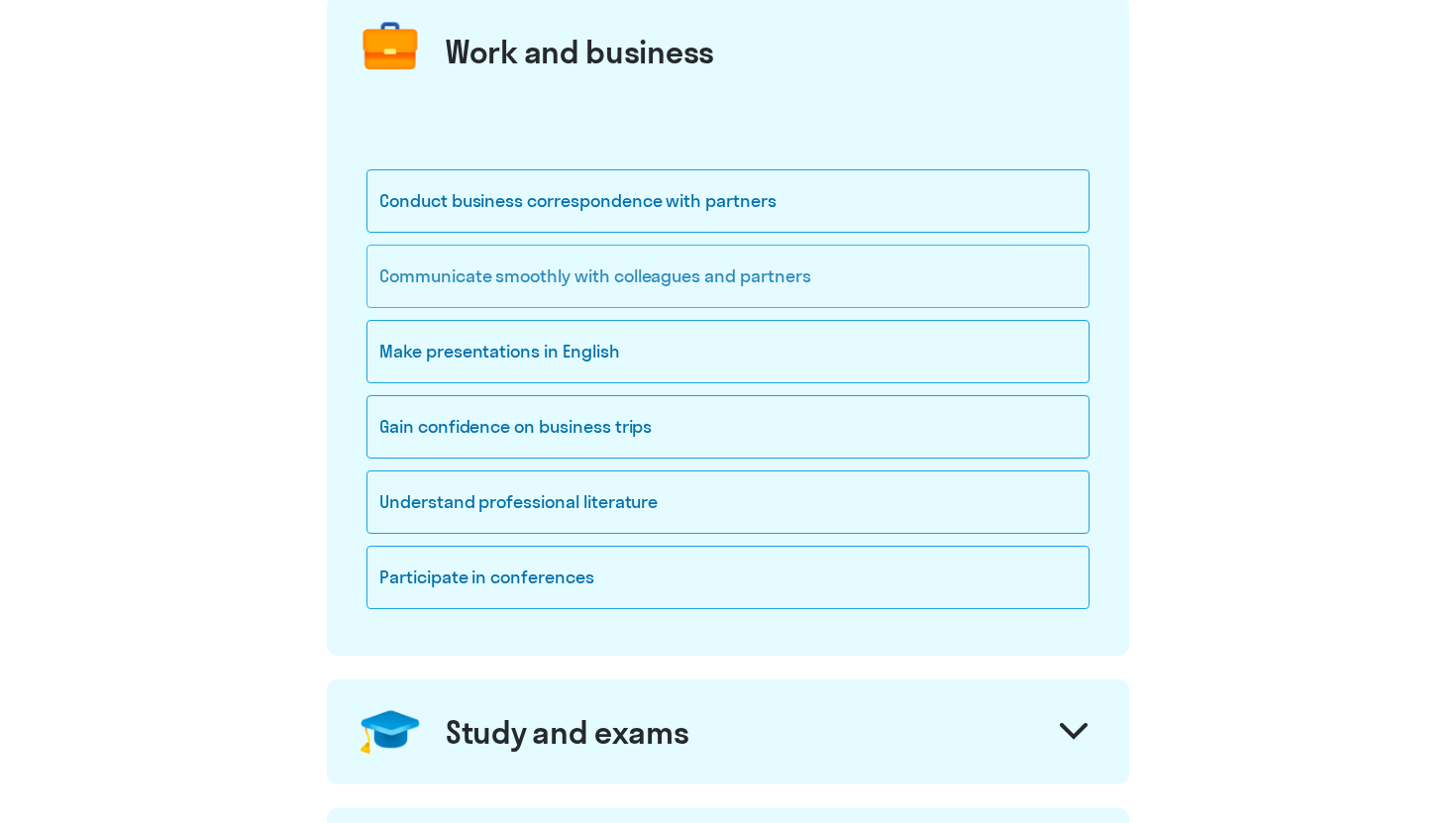 click on "Communicate smoothly with colleagues and partners" 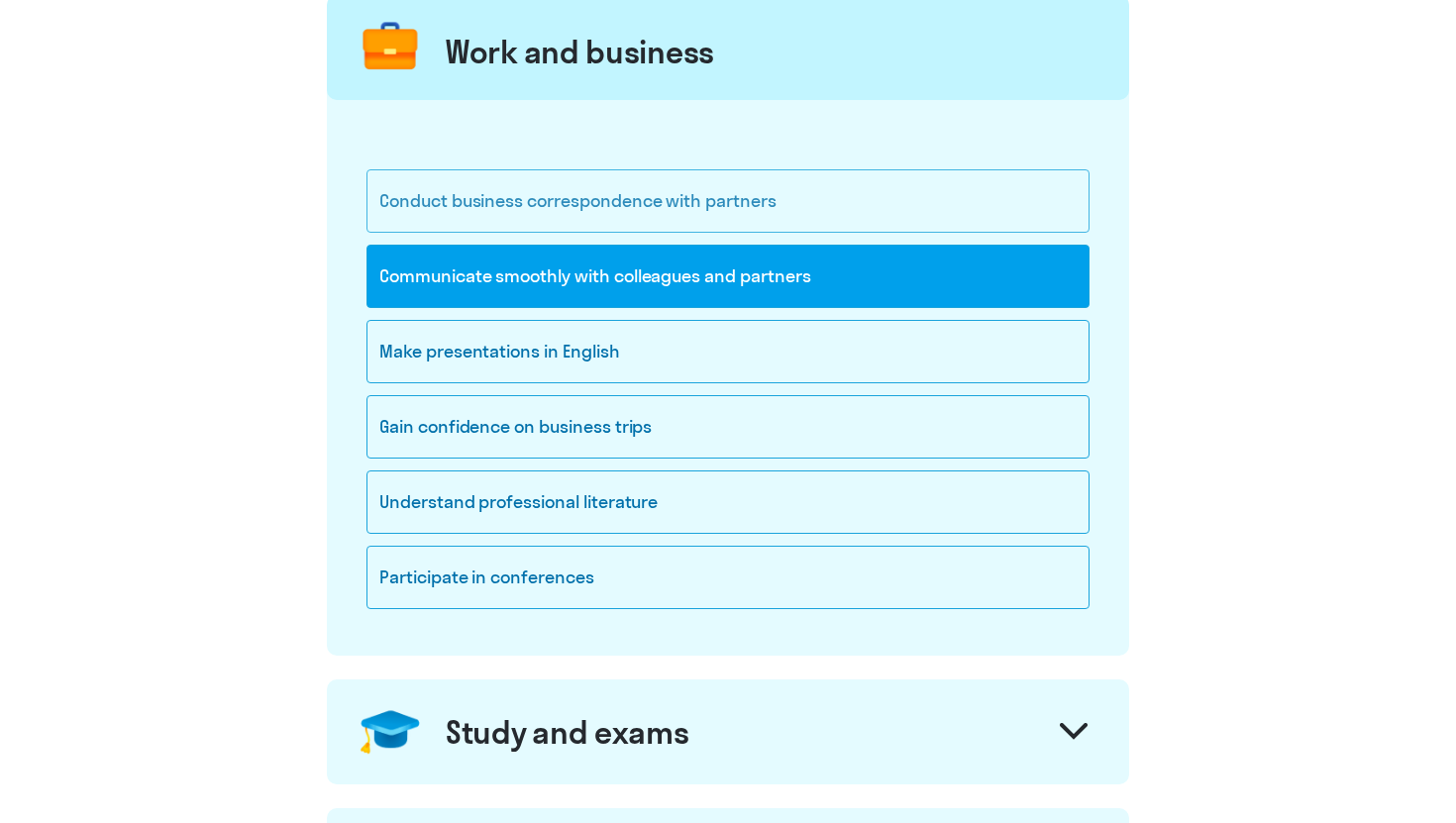 click on "Conduct business correspondence with partners" 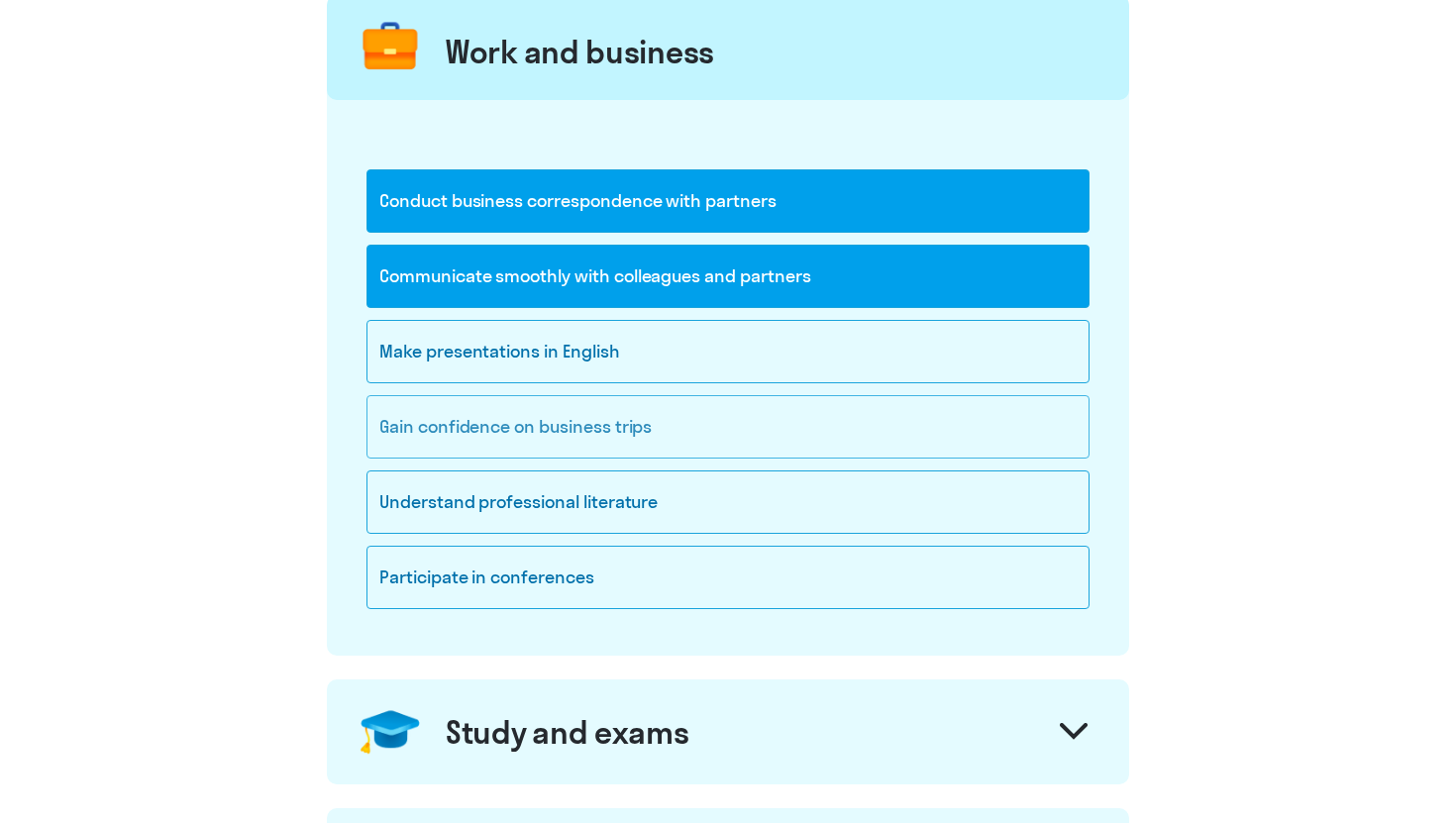 click on "Gain confidence on business trips" 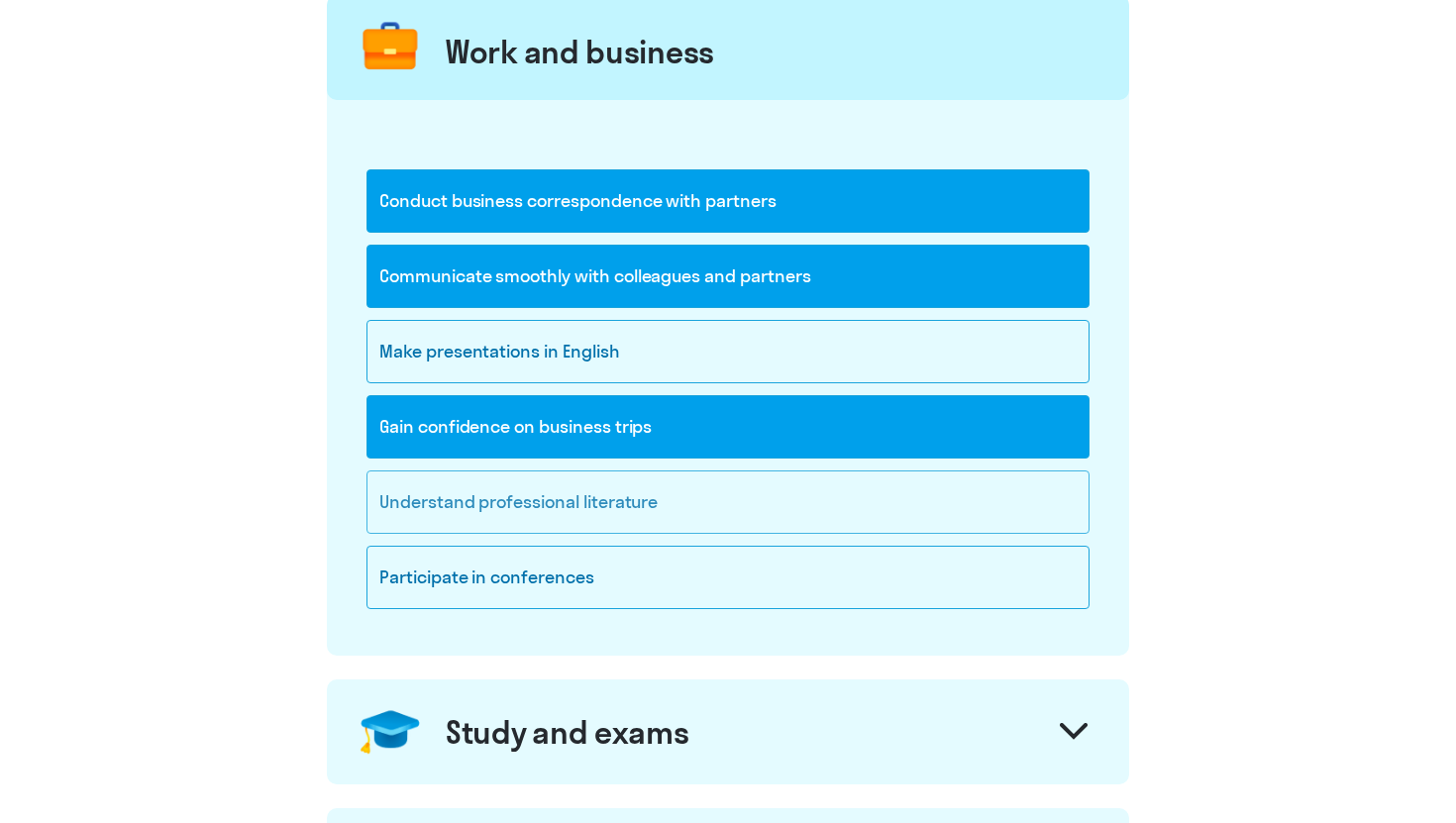 click on "Understand professional literature" 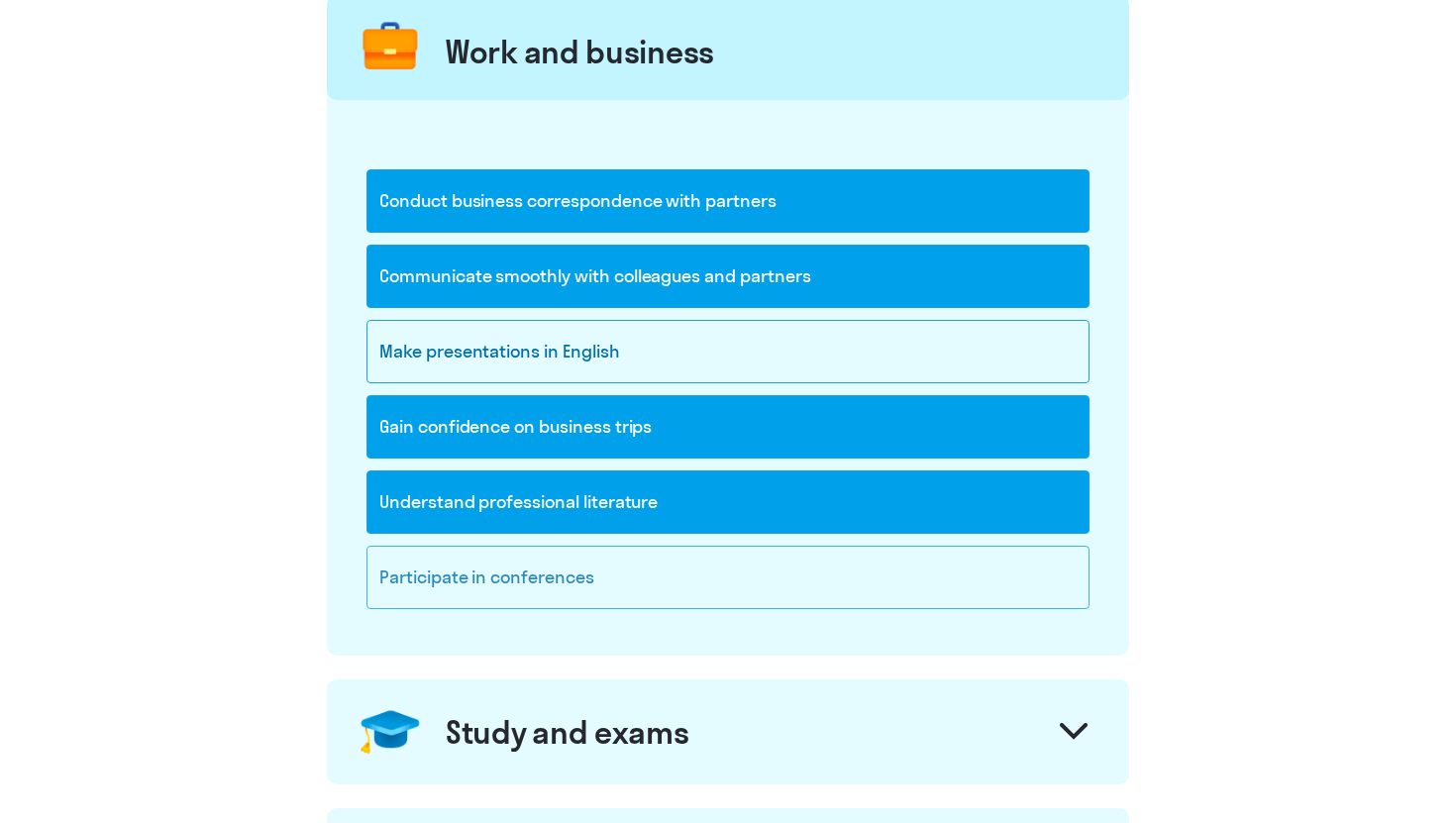 click on "Participate in conferences" 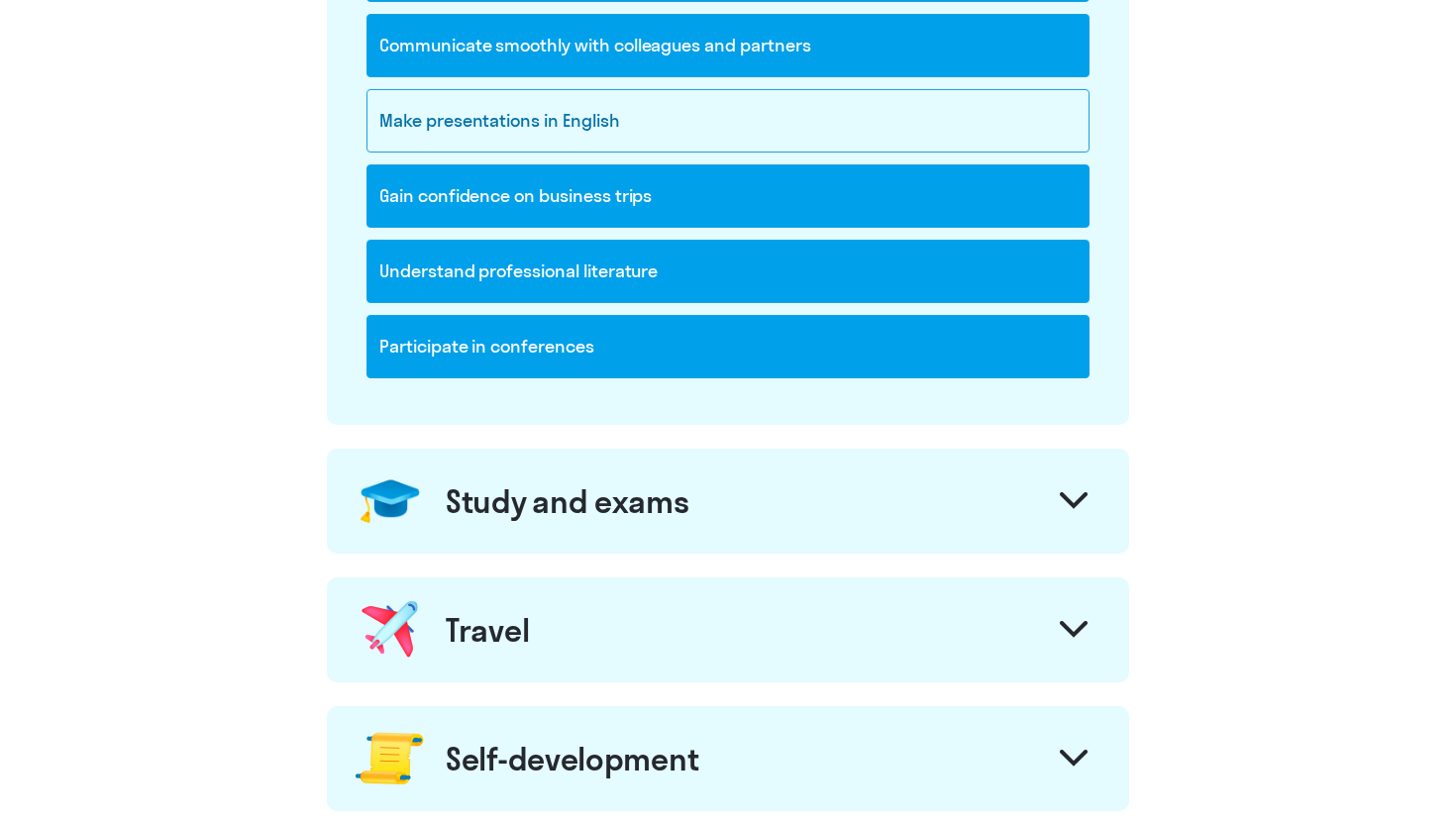 scroll, scrollTop: 570, scrollLeft: 0, axis: vertical 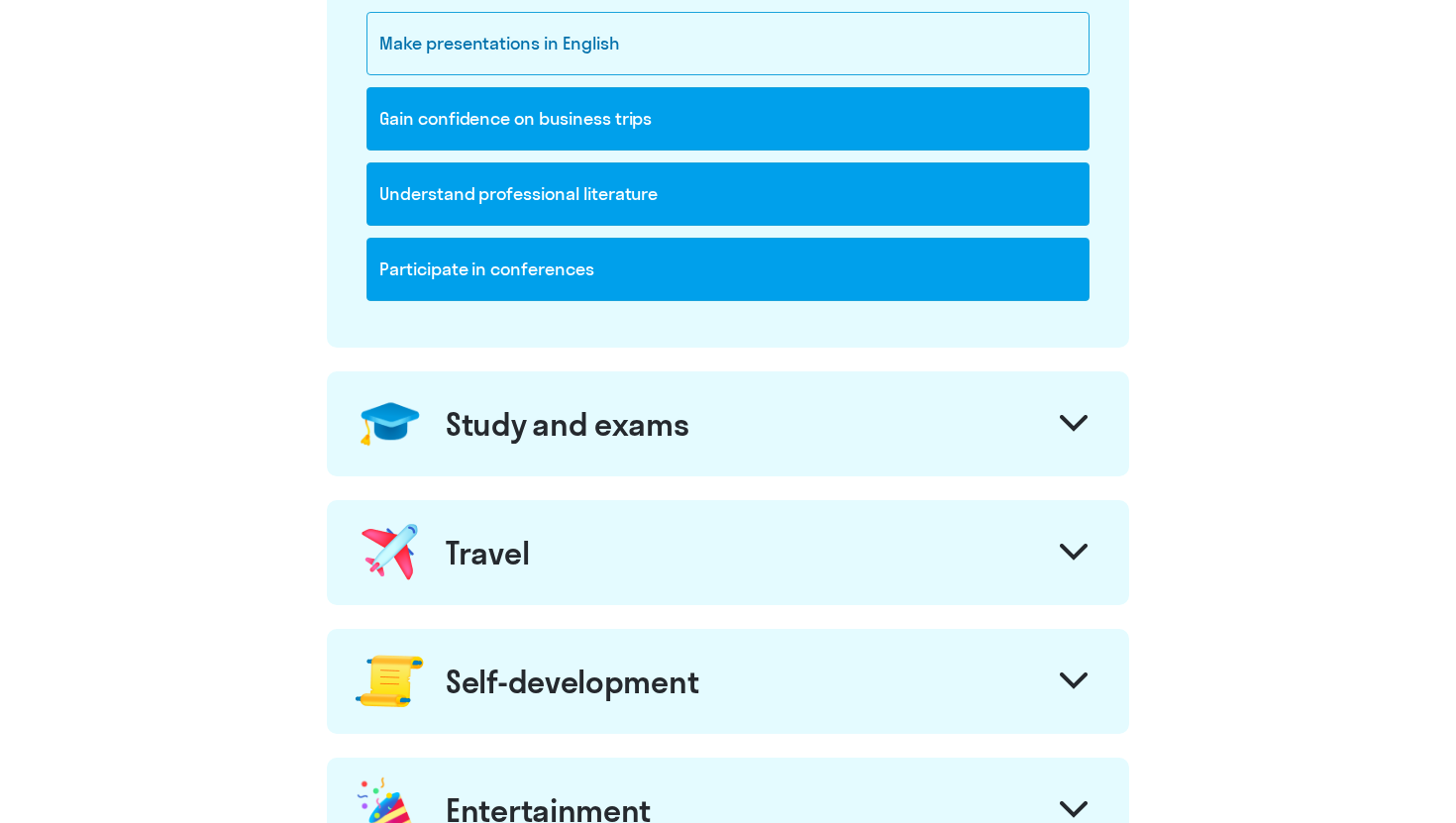 click on "Study and exams" 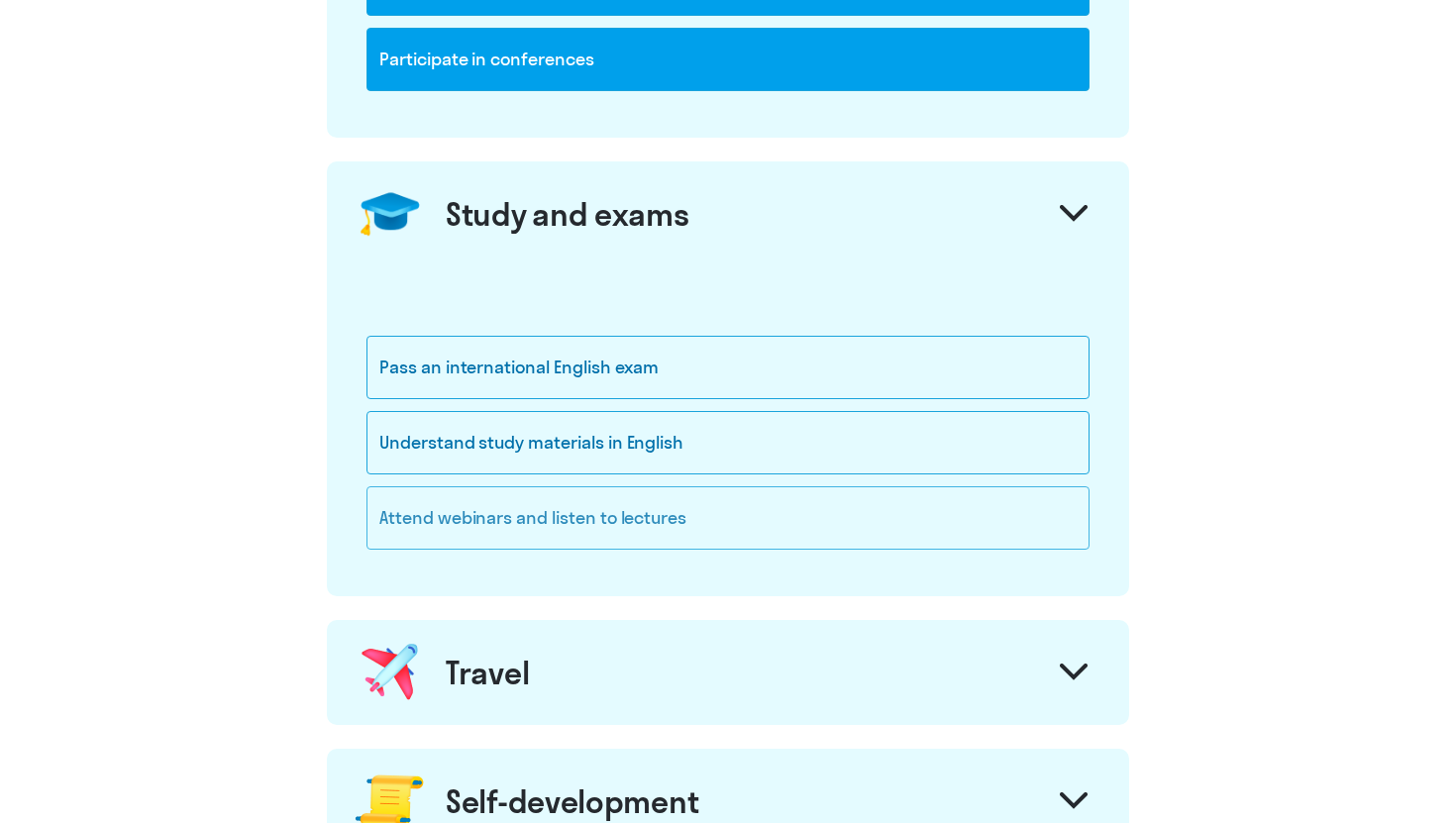 scroll, scrollTop: 788, scrollLeft: 0, axis: vertical 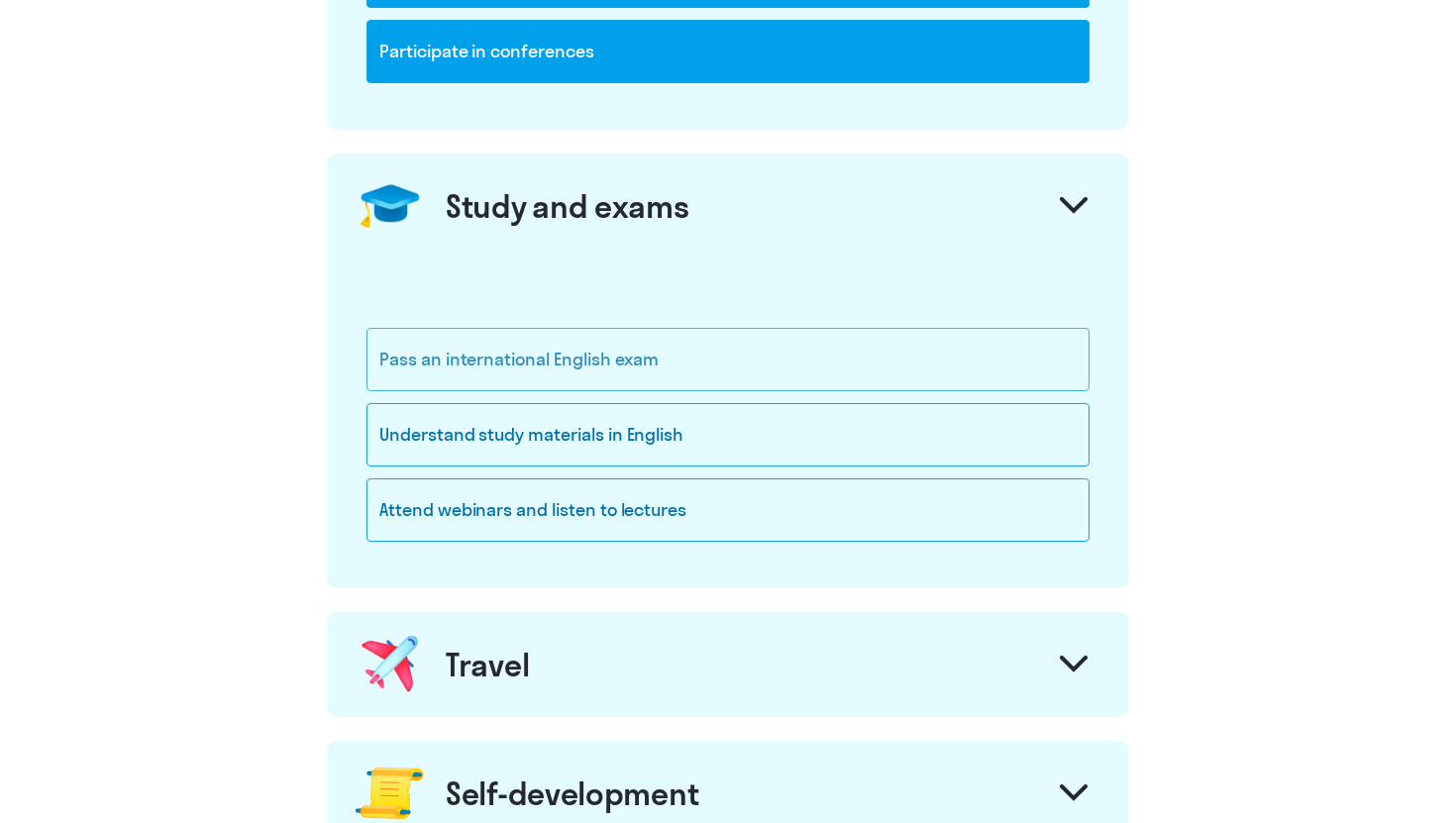 click on "Pass an international English exam" 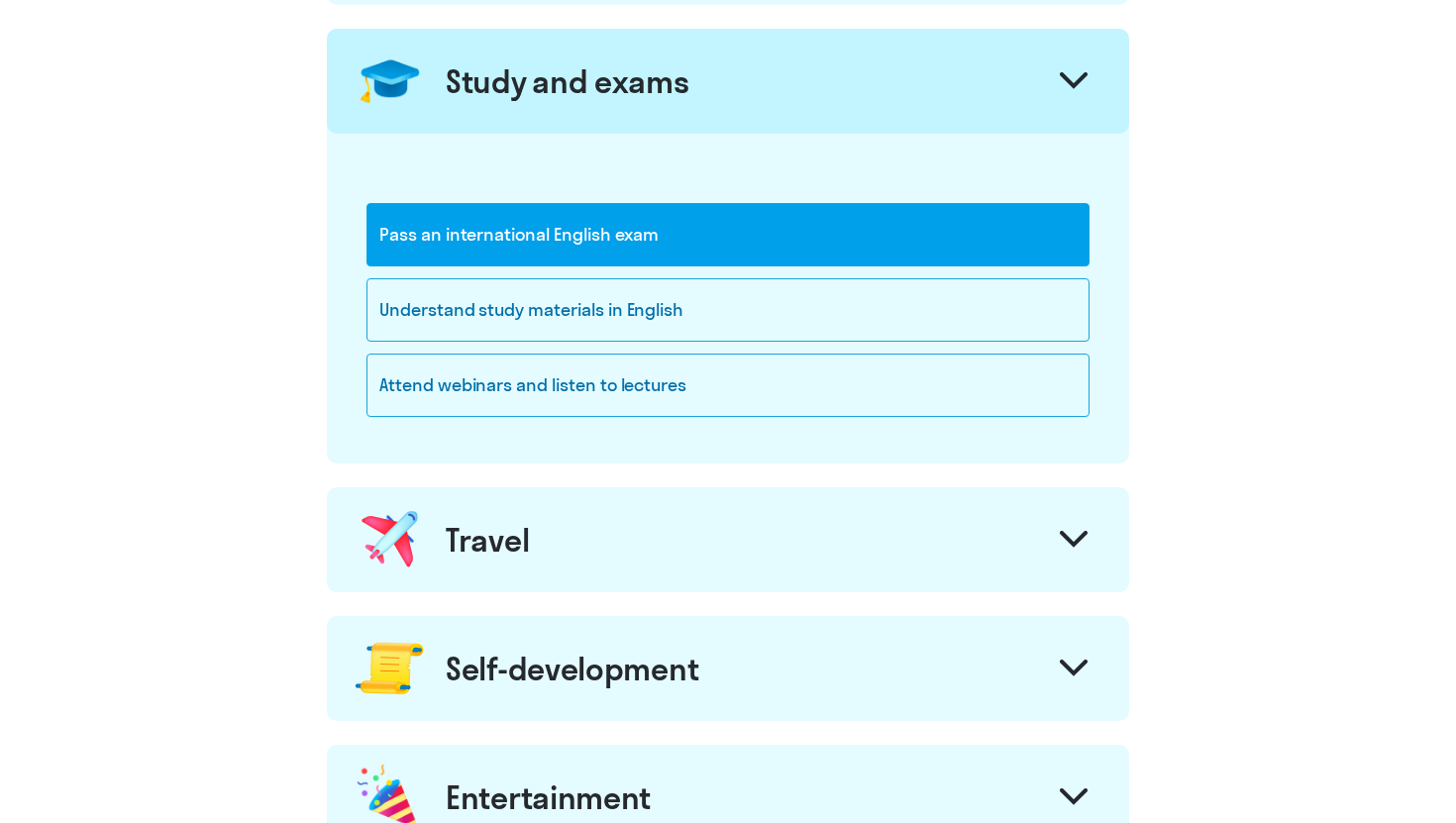 scroll, scrollTop: 1001, scrollLeft: 0, axis: vertical 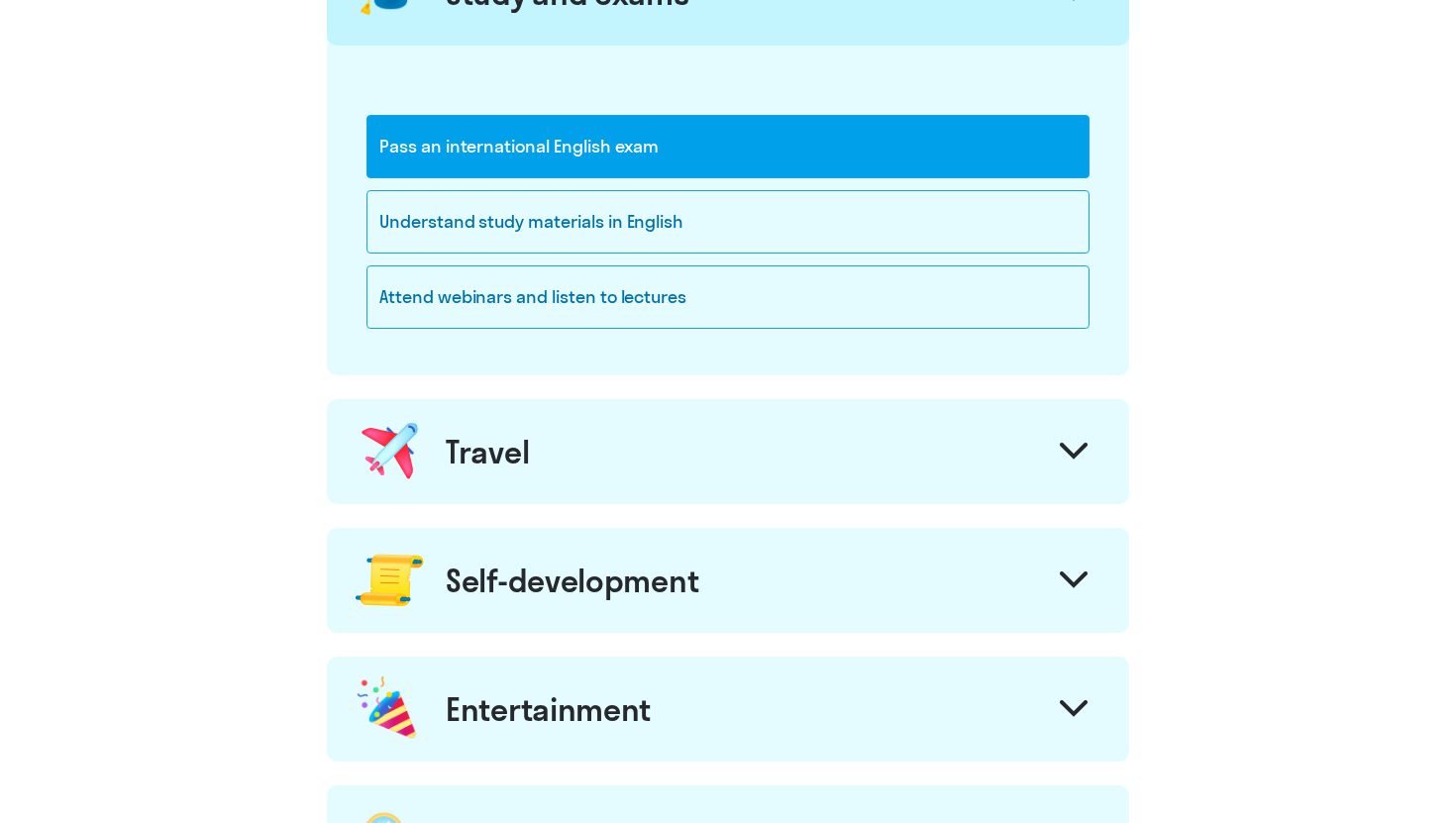 click on "Travel" 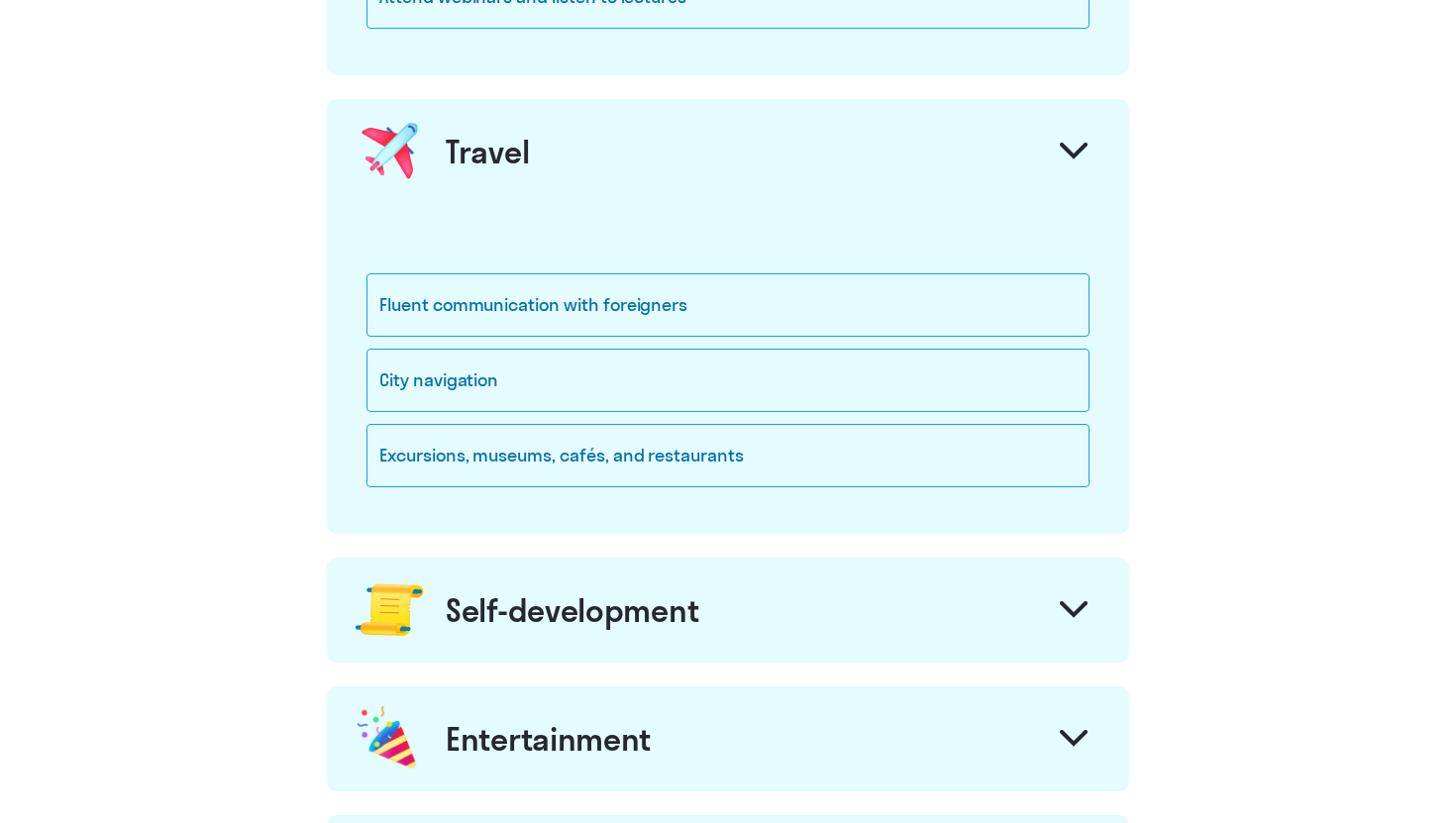 scroll, scrollTop: 1306, scrollLeft: 0, axis: vertical 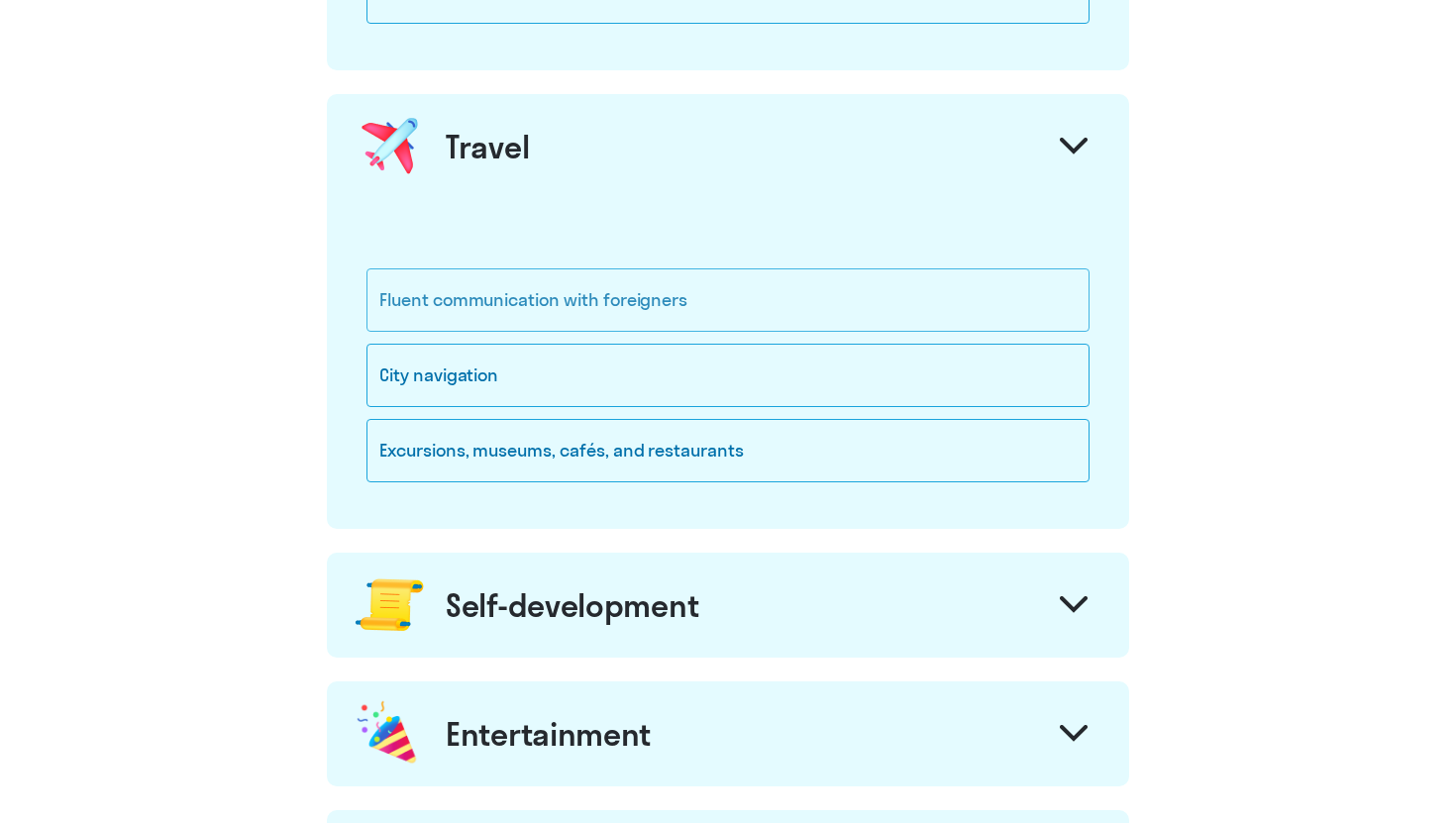 click on "Fluent communication with foreigners" 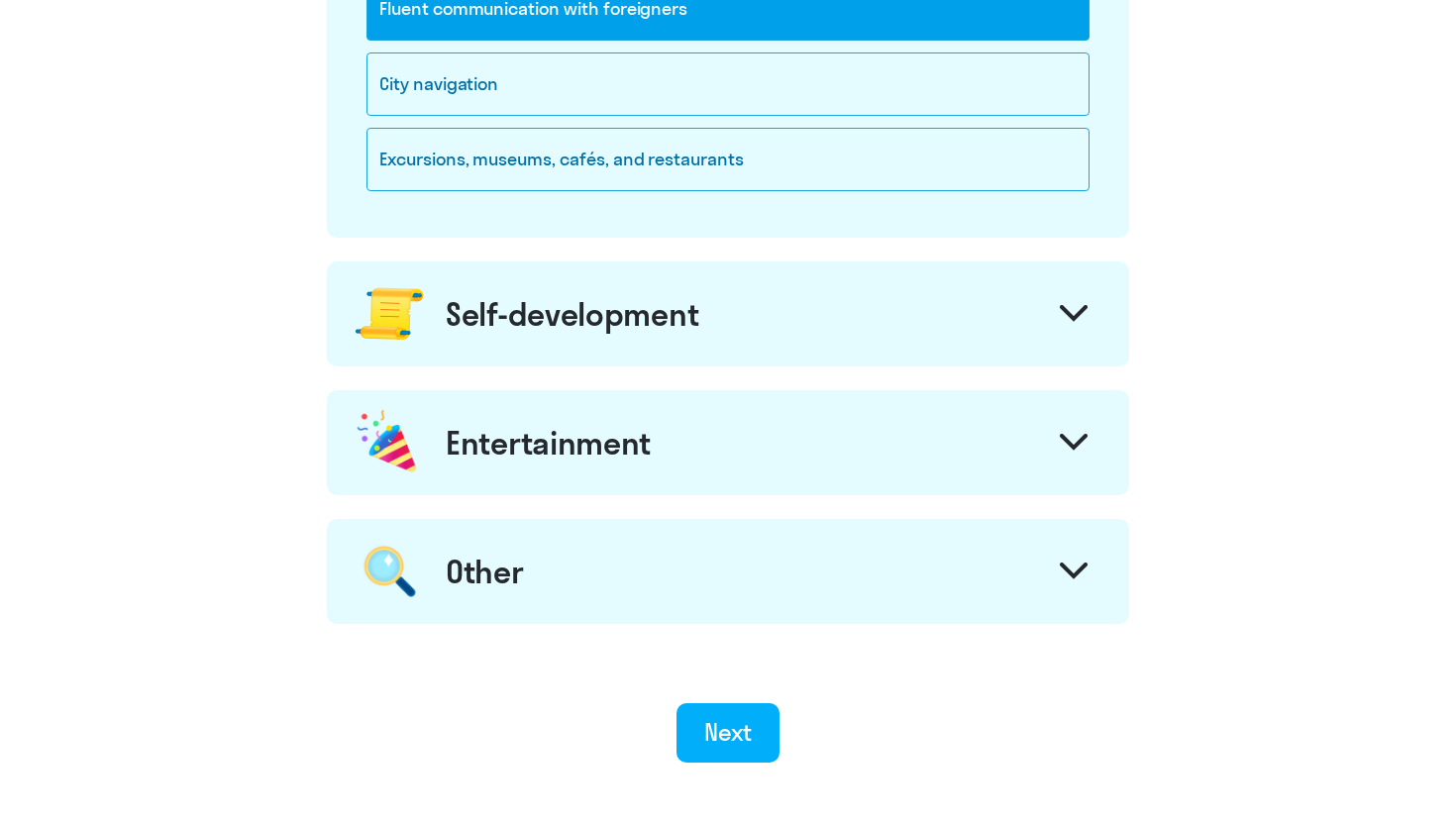 scroll, scrollTop: 1615, scrollLeft: 0, axis: vertical 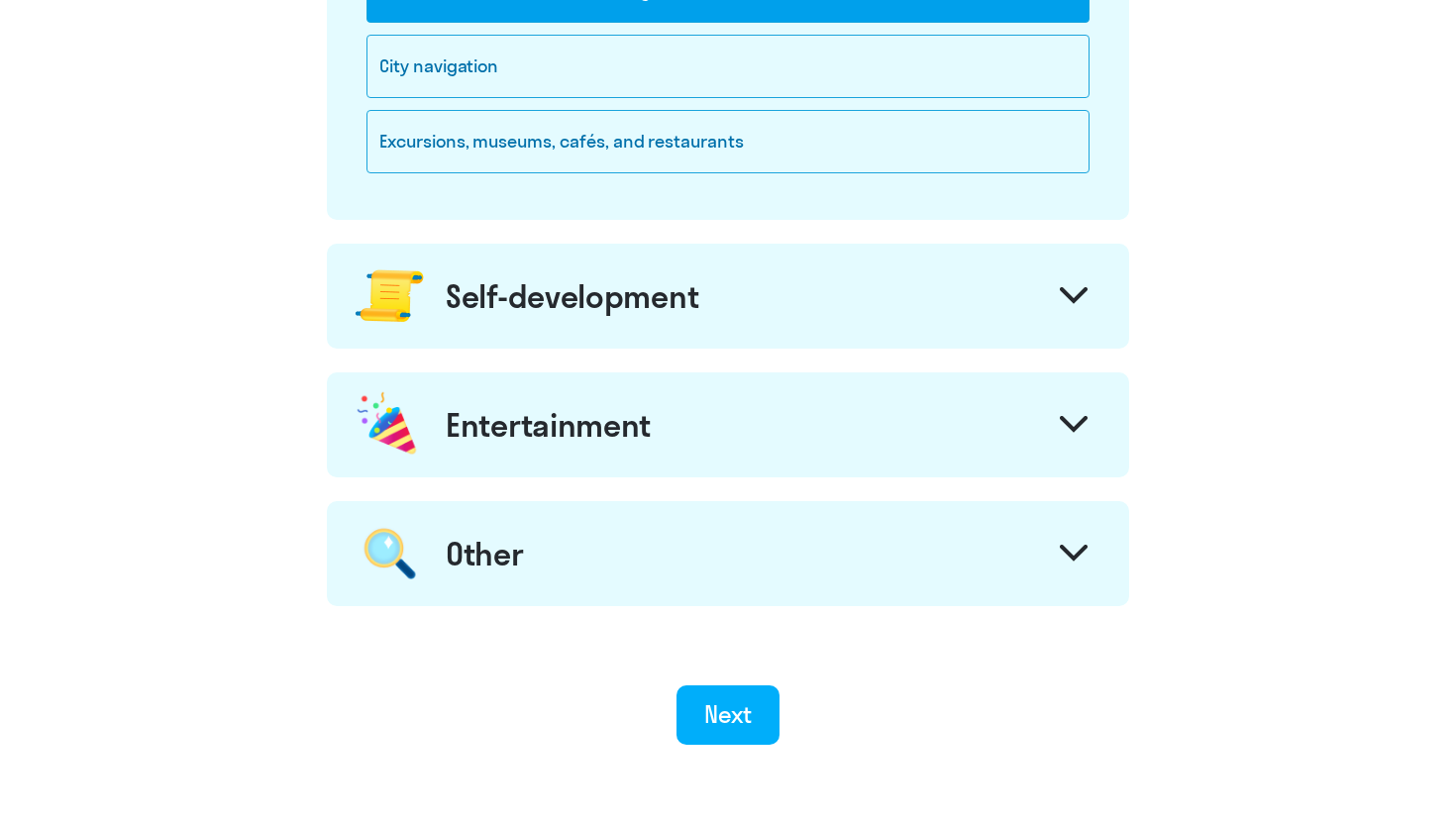 click on "Self-development" 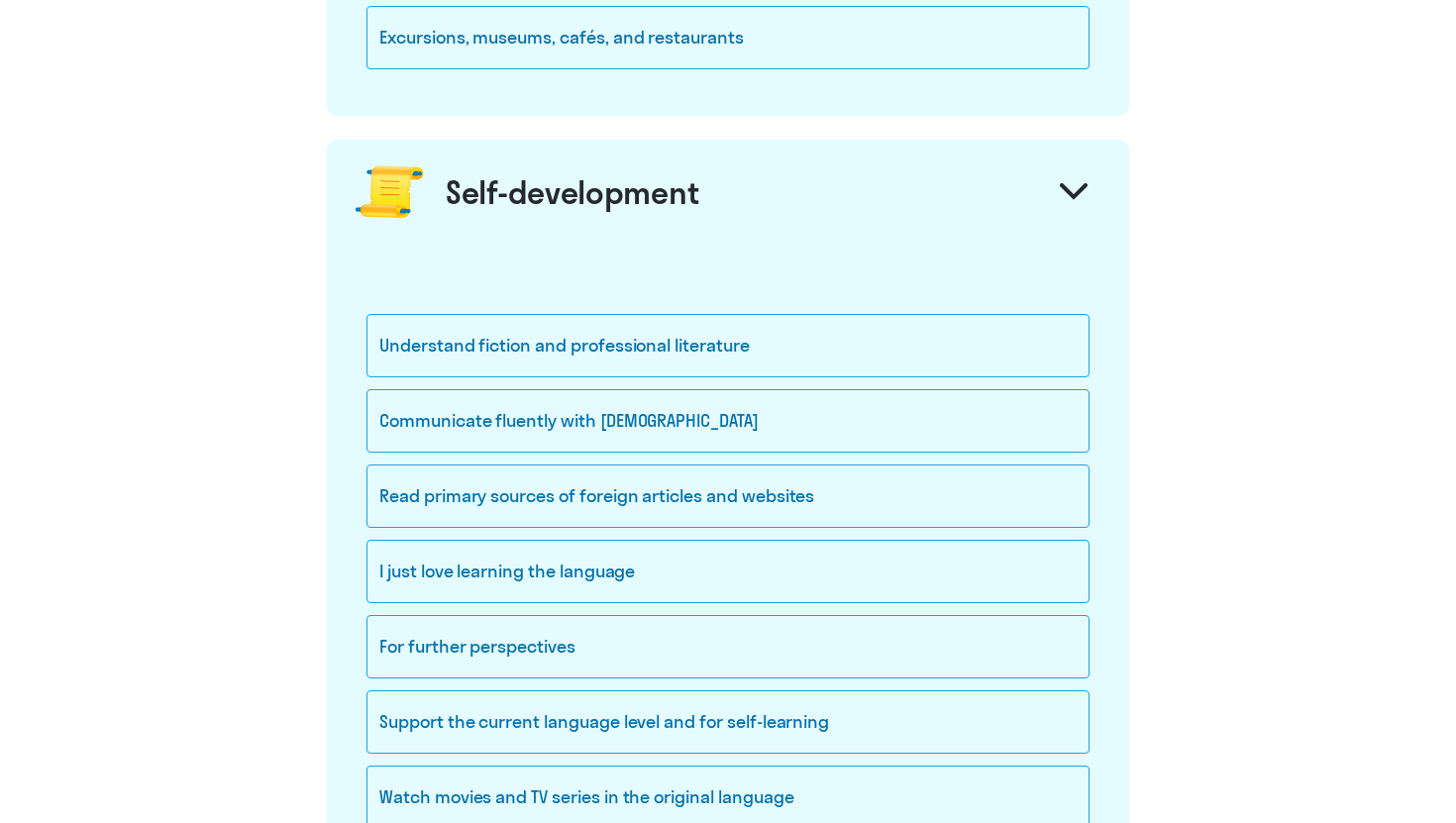scroll, scrollTop: 1722, scrollLeft: 0, axis: vertical 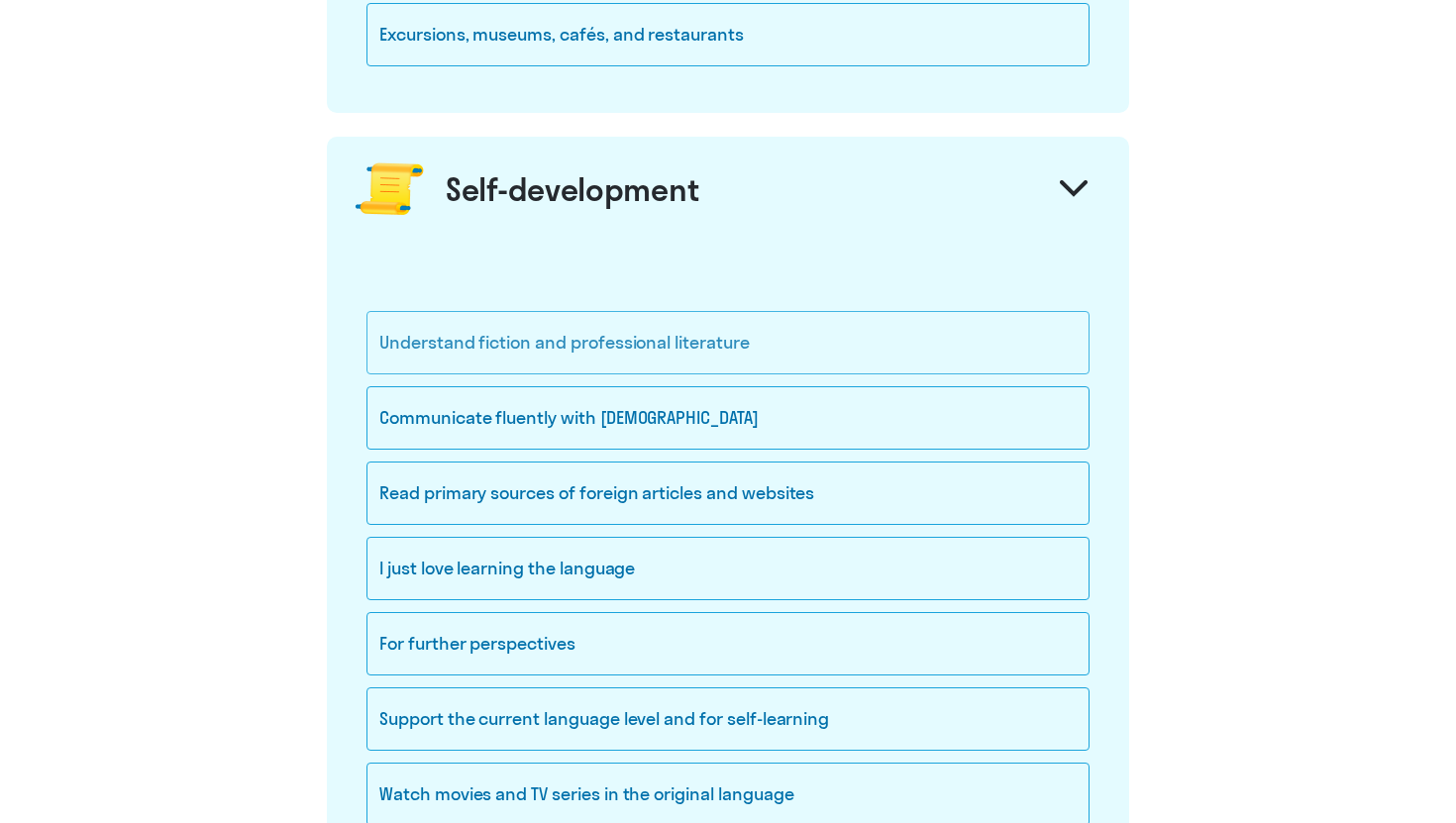 click on "Understand fiction and professional literature" 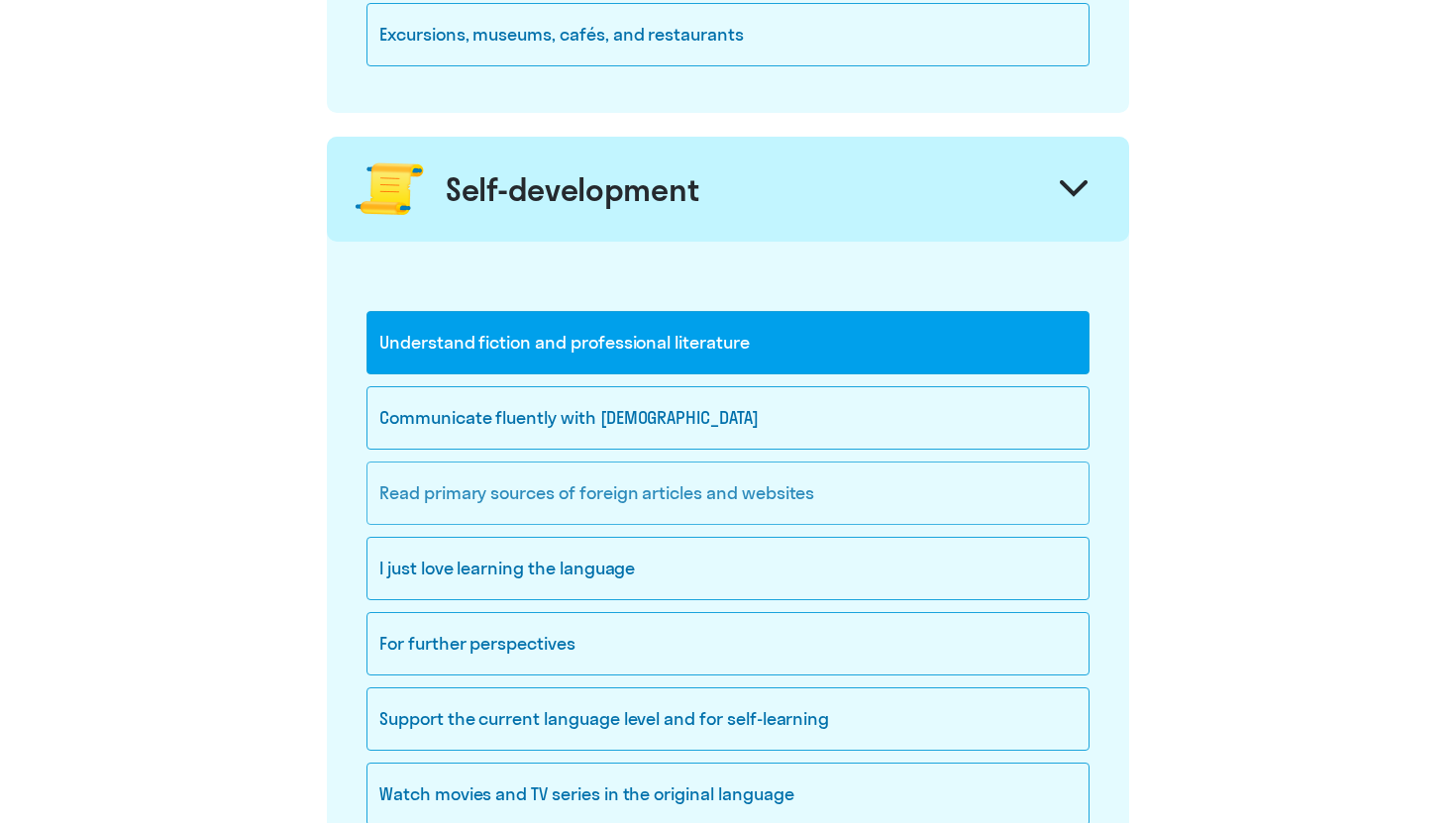 click on "Read primary sources of foreign articles and websites" 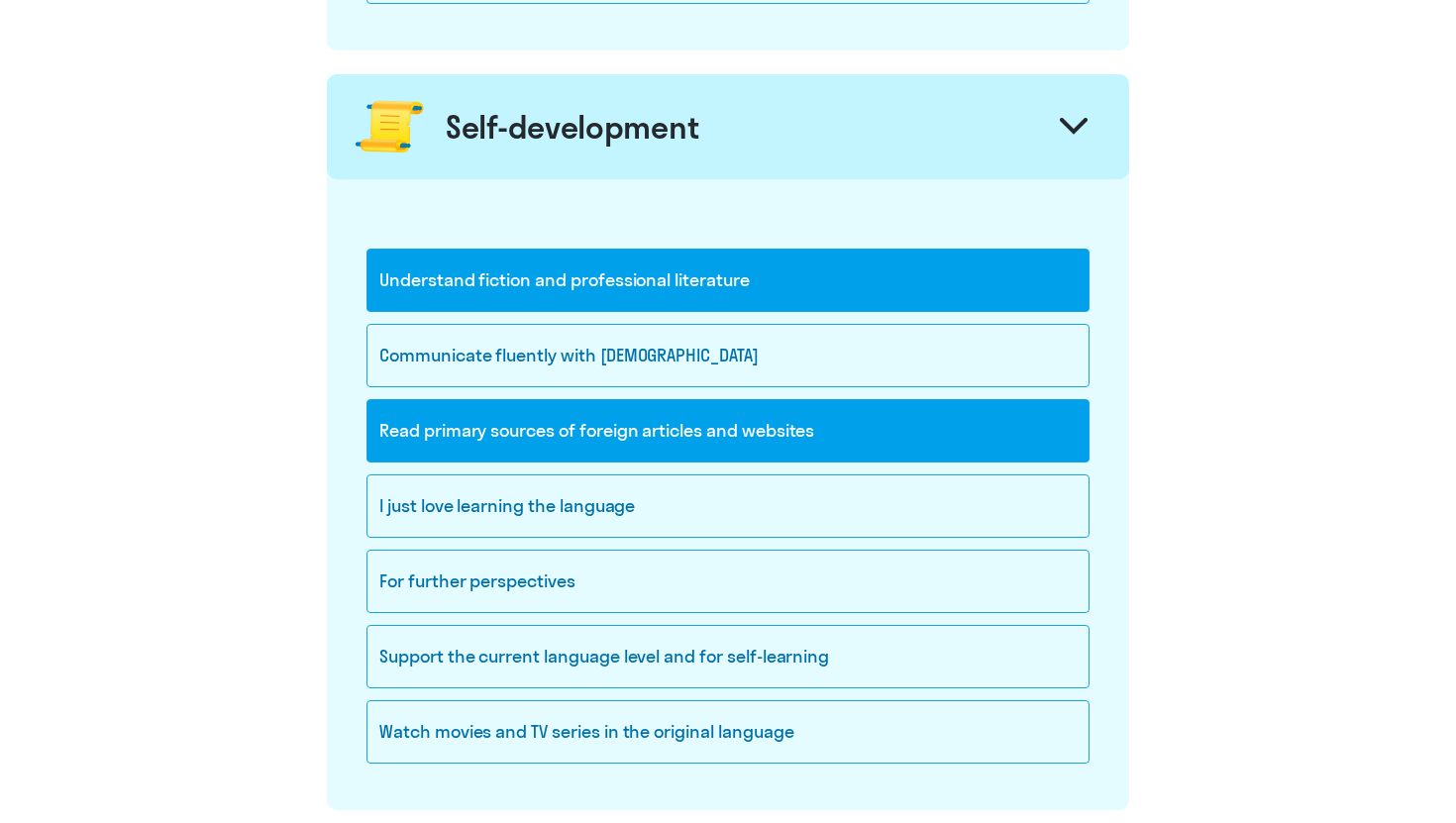 scroll, scrollTop: 1787, scrollLeft: 0, axis: vertical 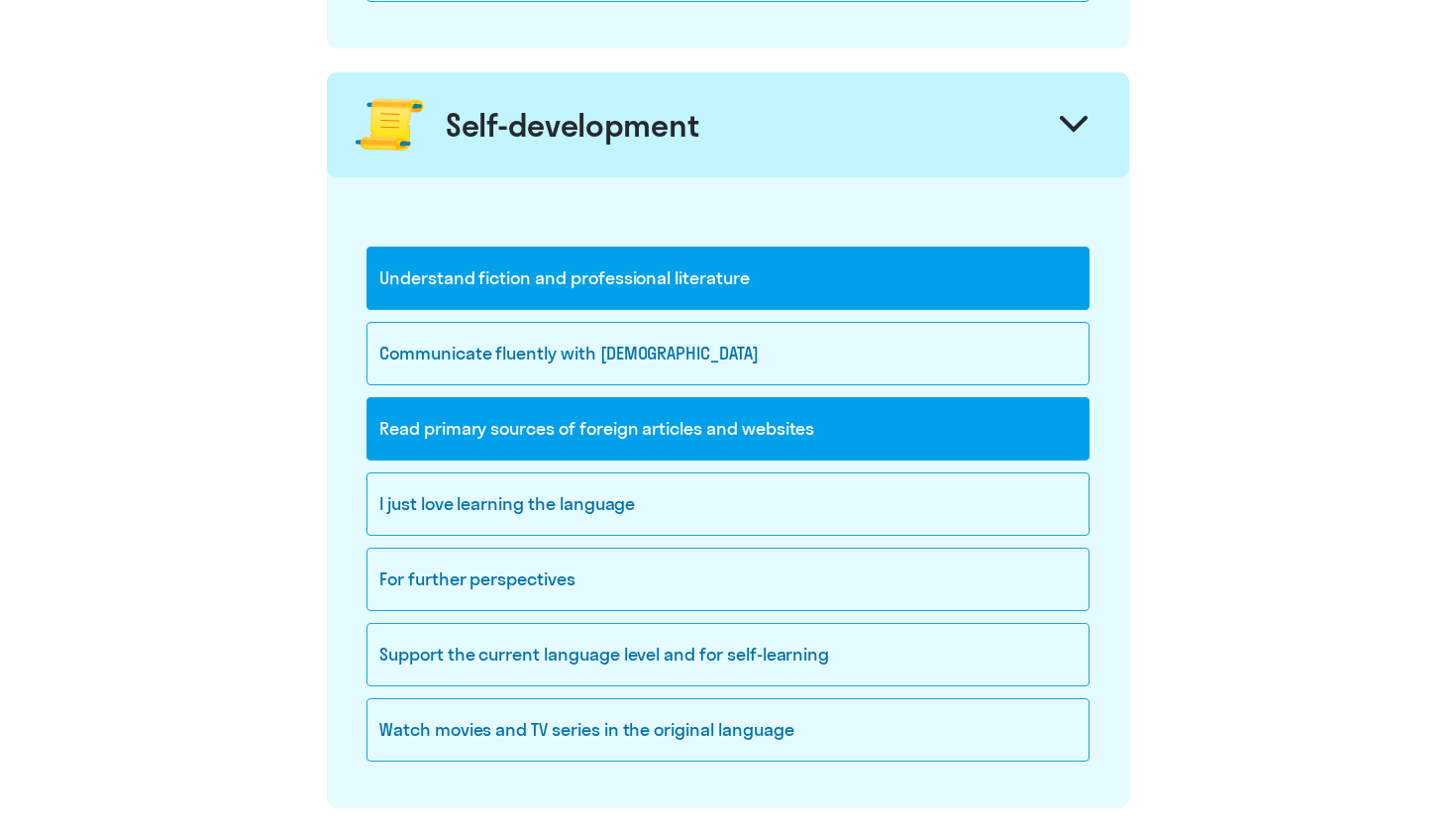 click on "Read primary sources of foreign articles and websites" 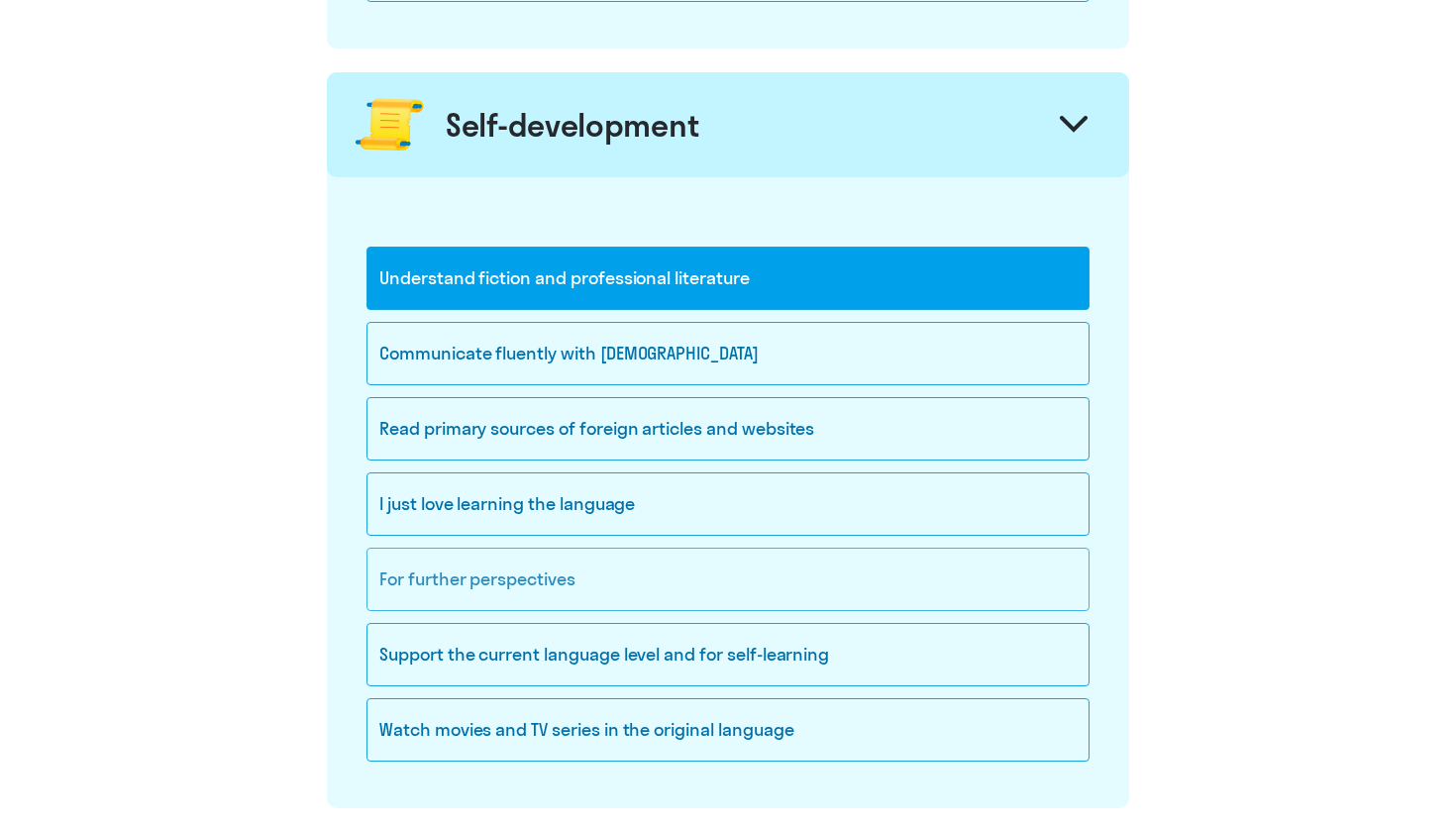 click on "For further perspectives" 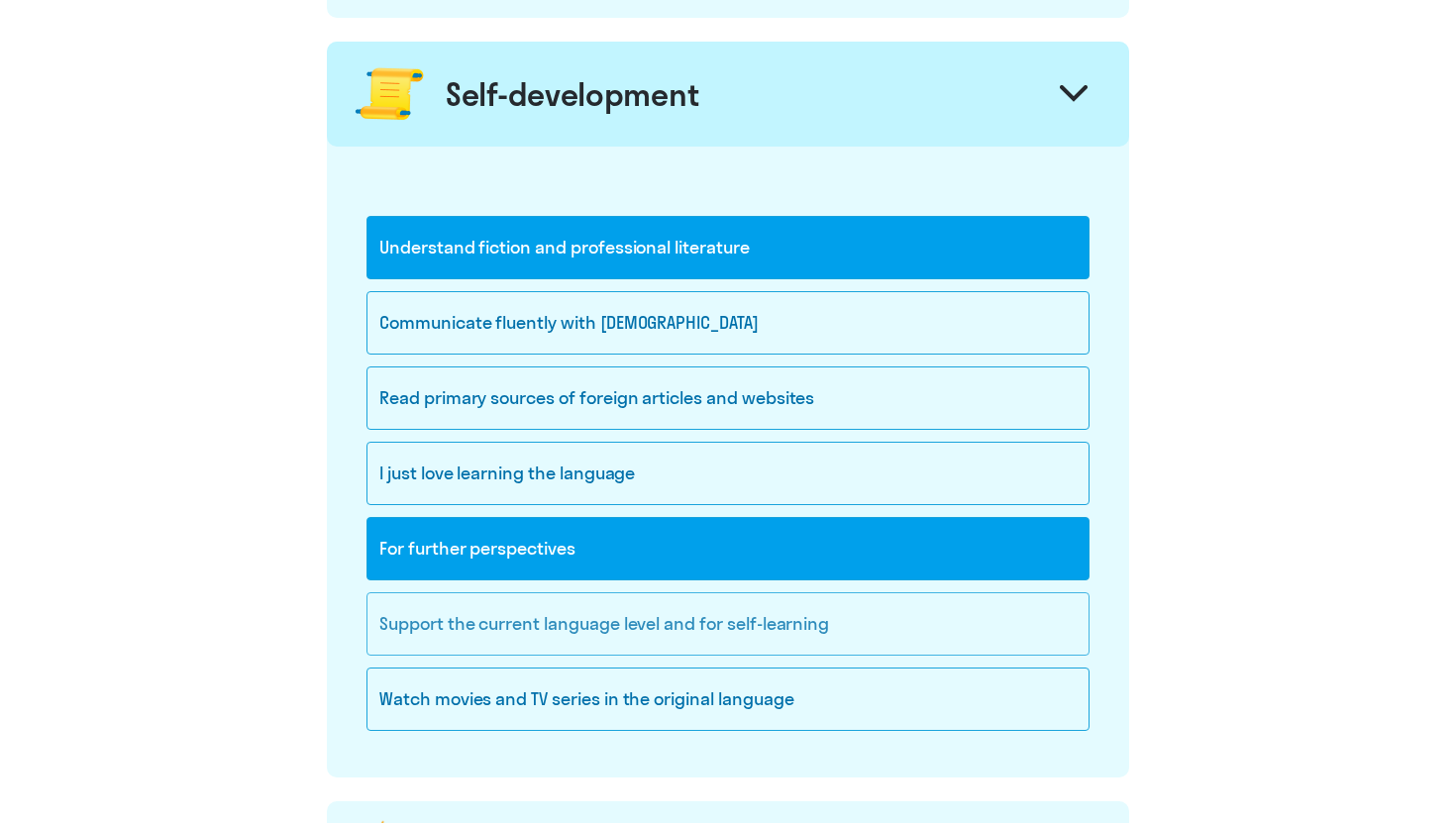 scroll, scrollTop: 1826, scrollLeft: 0, axis: vertical 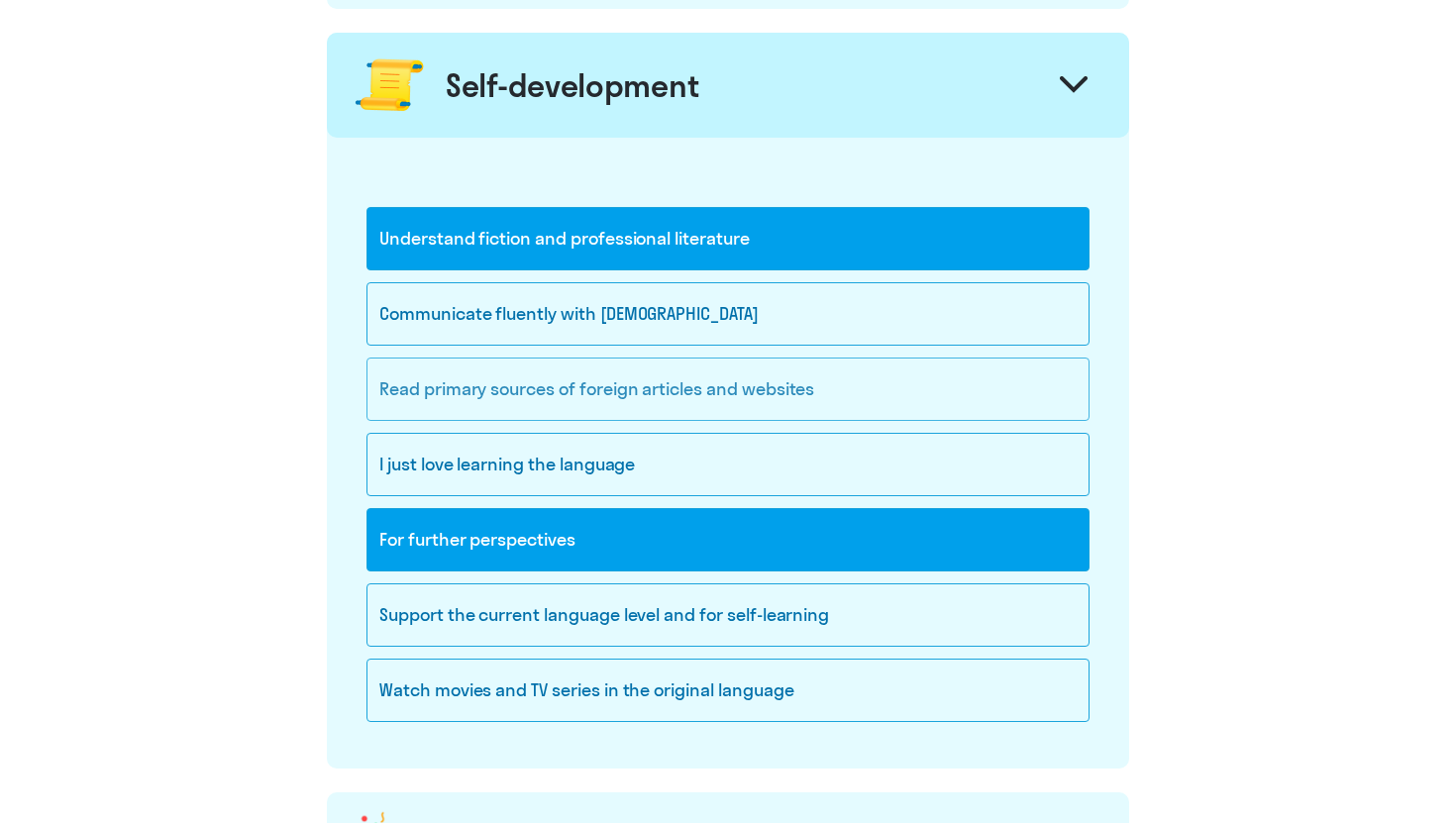 click on "Read primary sources of foreign articles and websites" 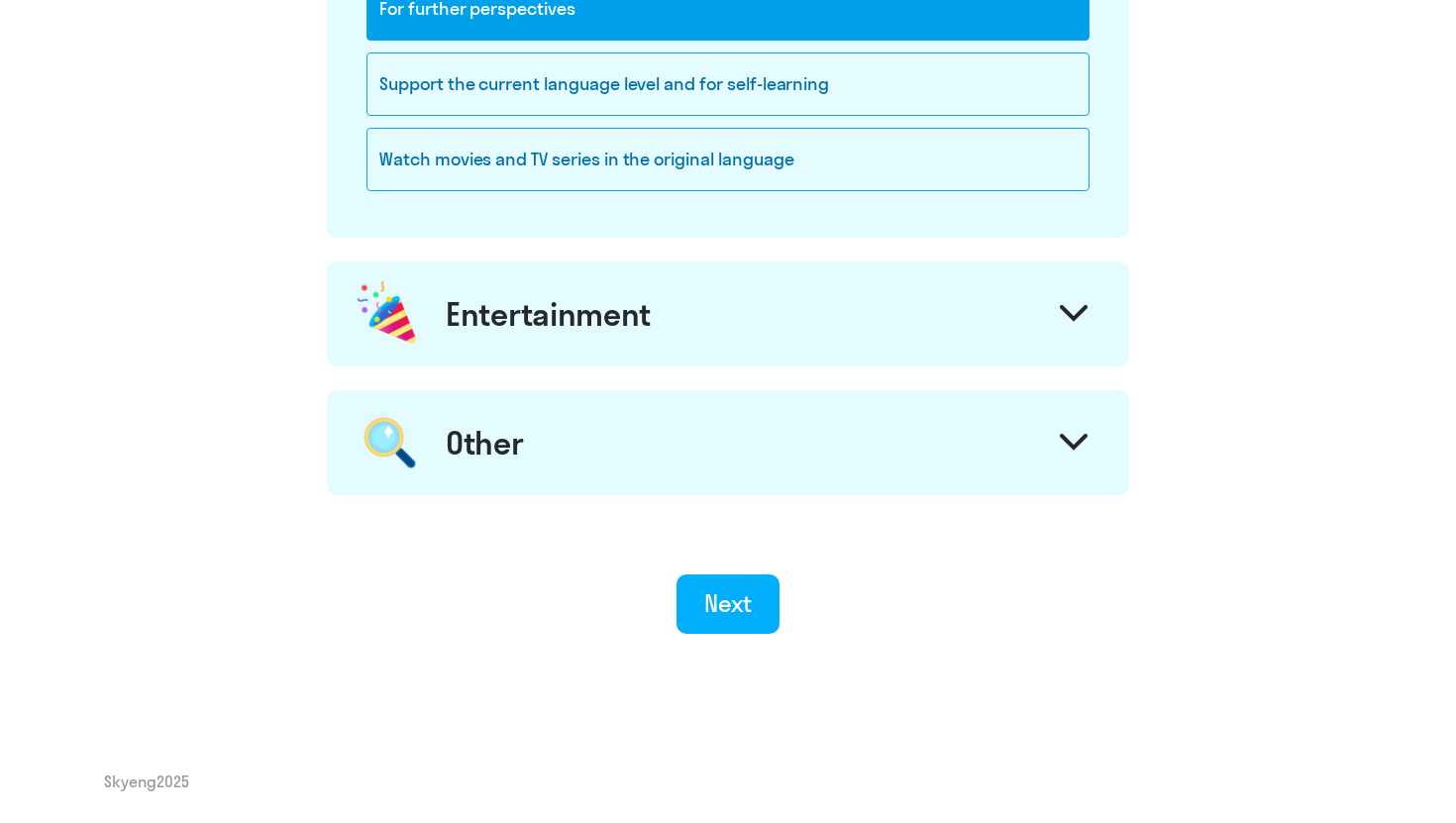 scroll, scrollTop: 1655, scrollLeft: 0, axis: vertical 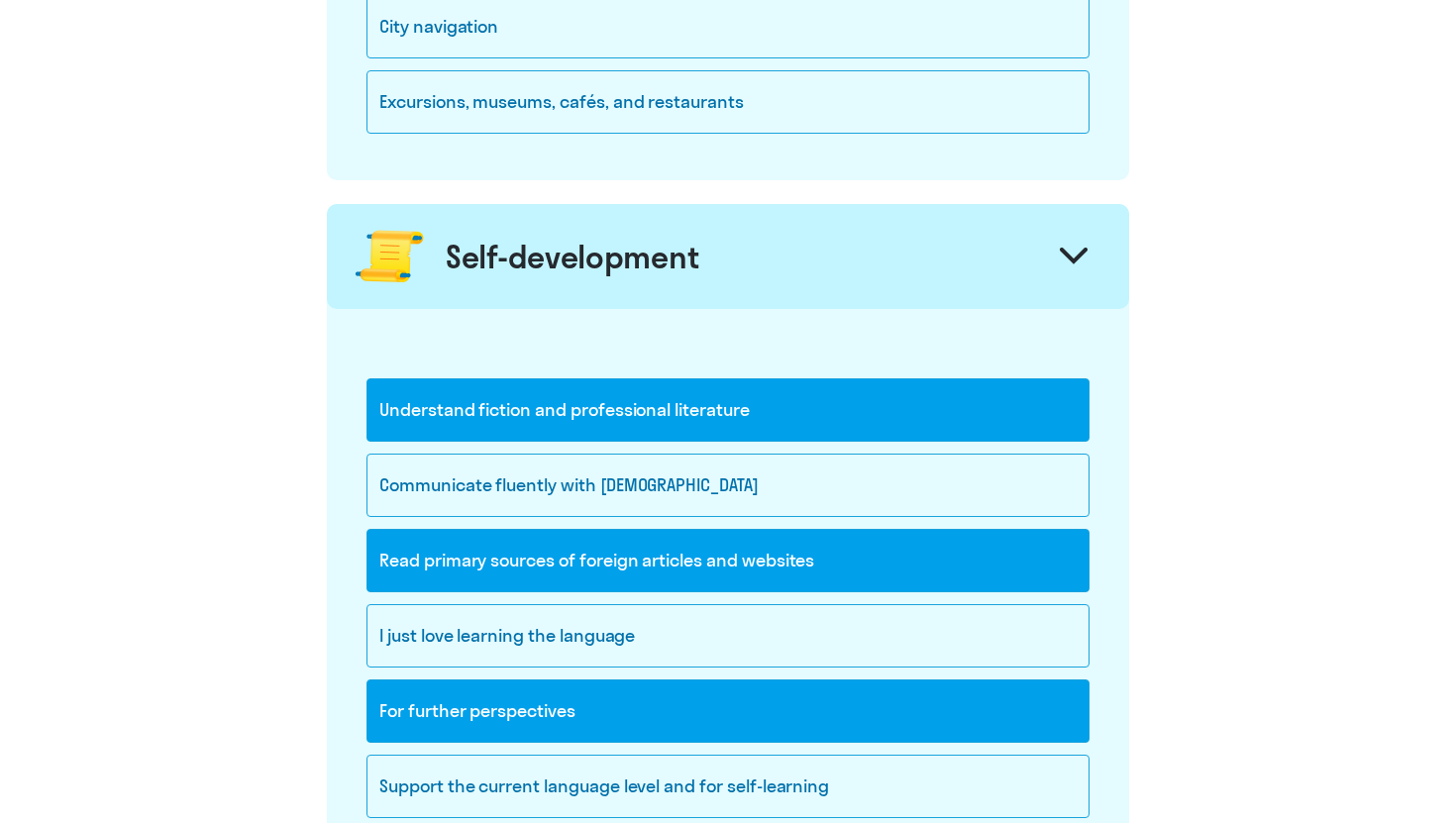click on "Read primary sources of foreign articles and websites" 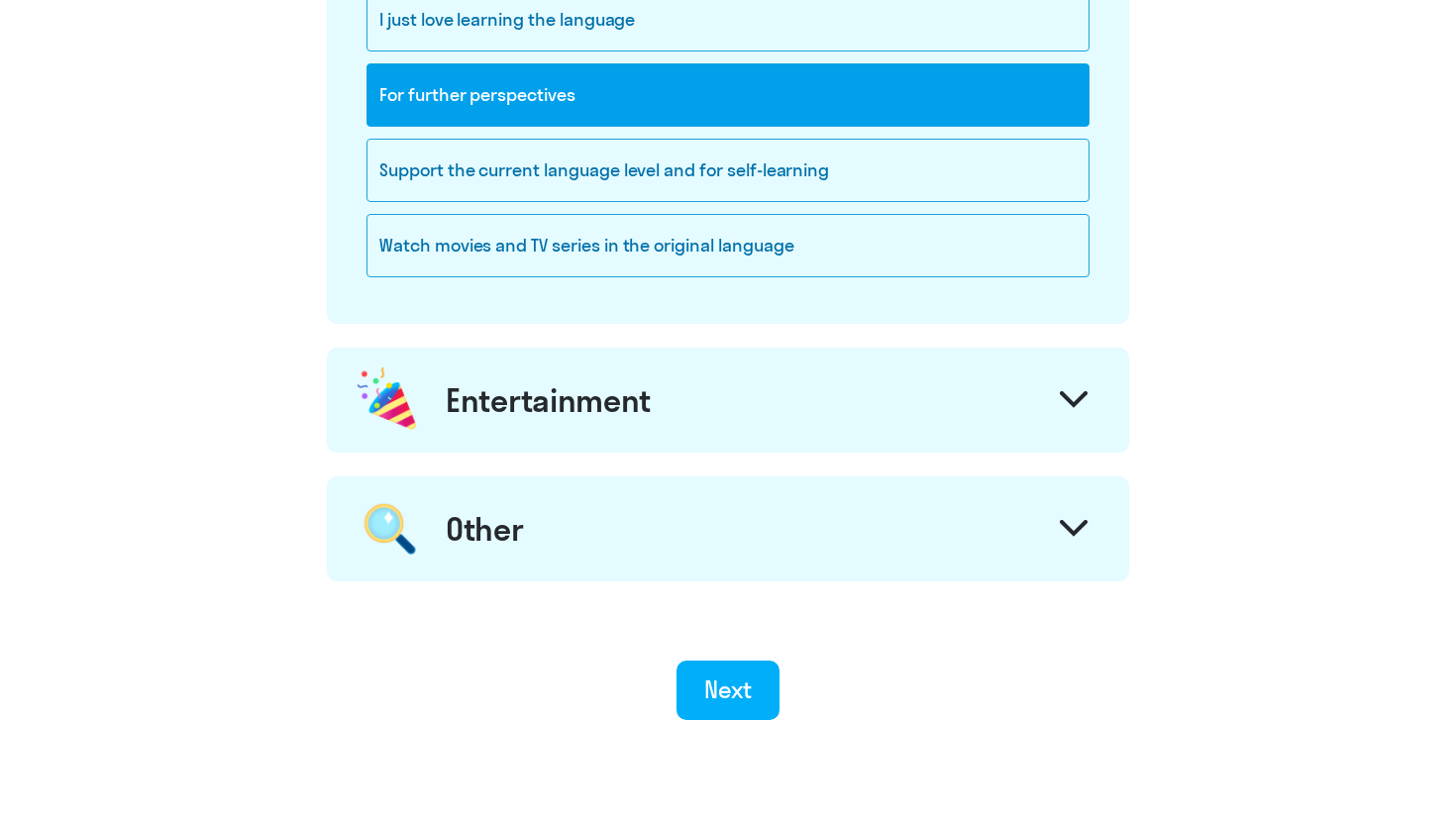 scroll, scrollTop: 2357, scrollLeft: 0, axis: vertical 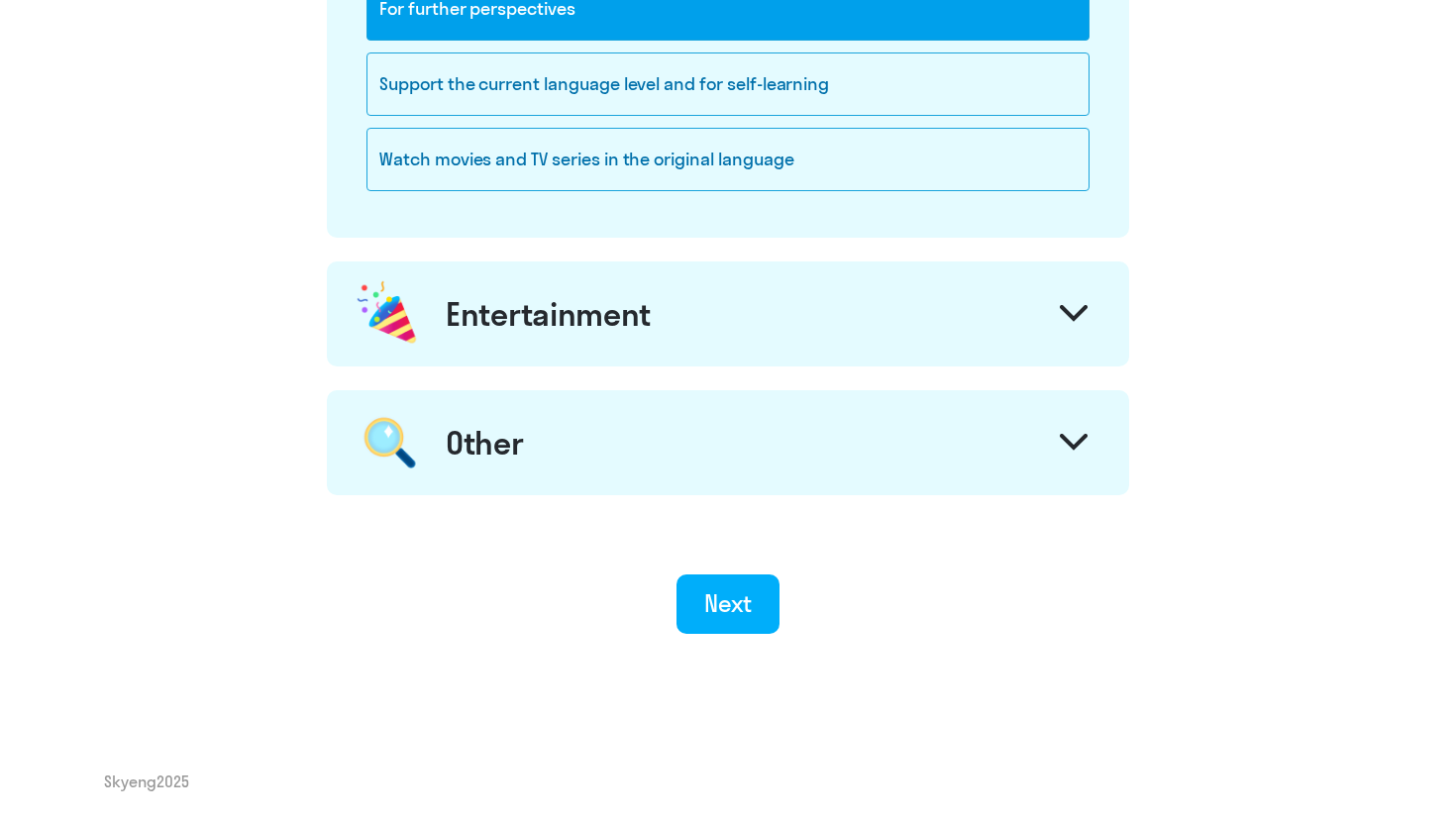 click on "Entertainment" 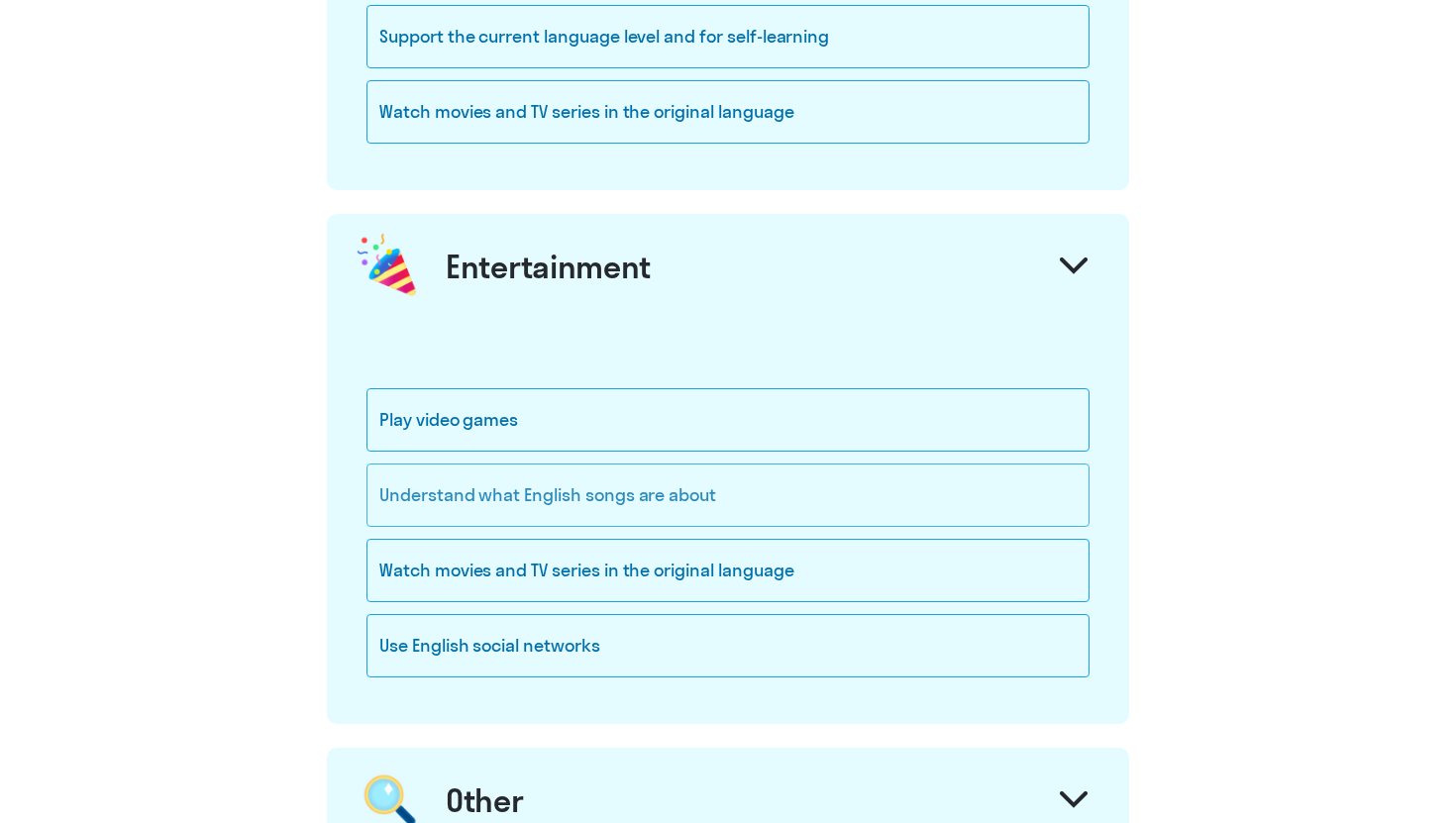 scroll, scrollTop: 2406, scrollLeft: 0, axis: vertical 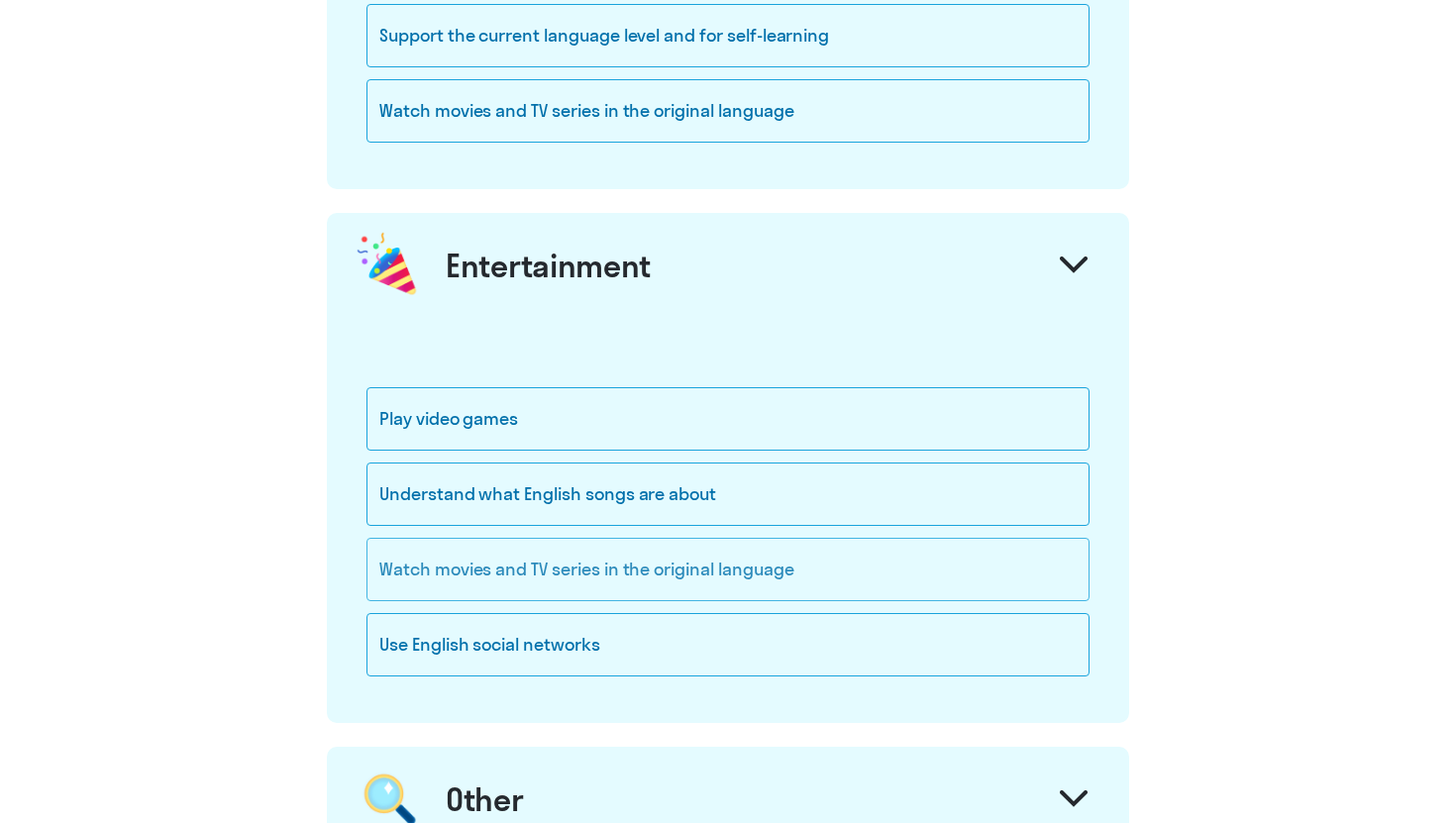 click on "Watch movies and TV series in the original language" 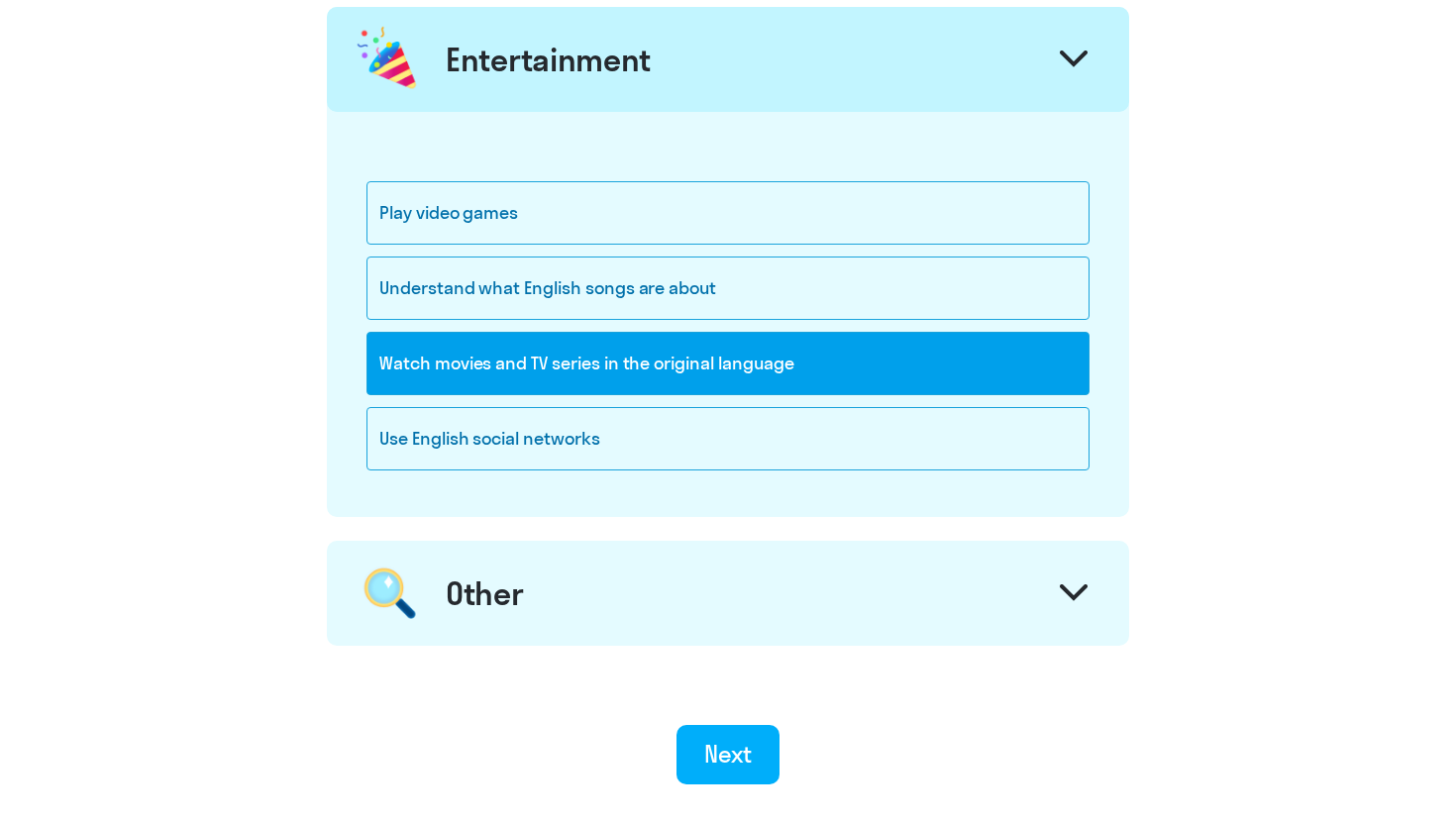 scroll, scrollTop: 2703, scrollLeft: 0, axis: vertical 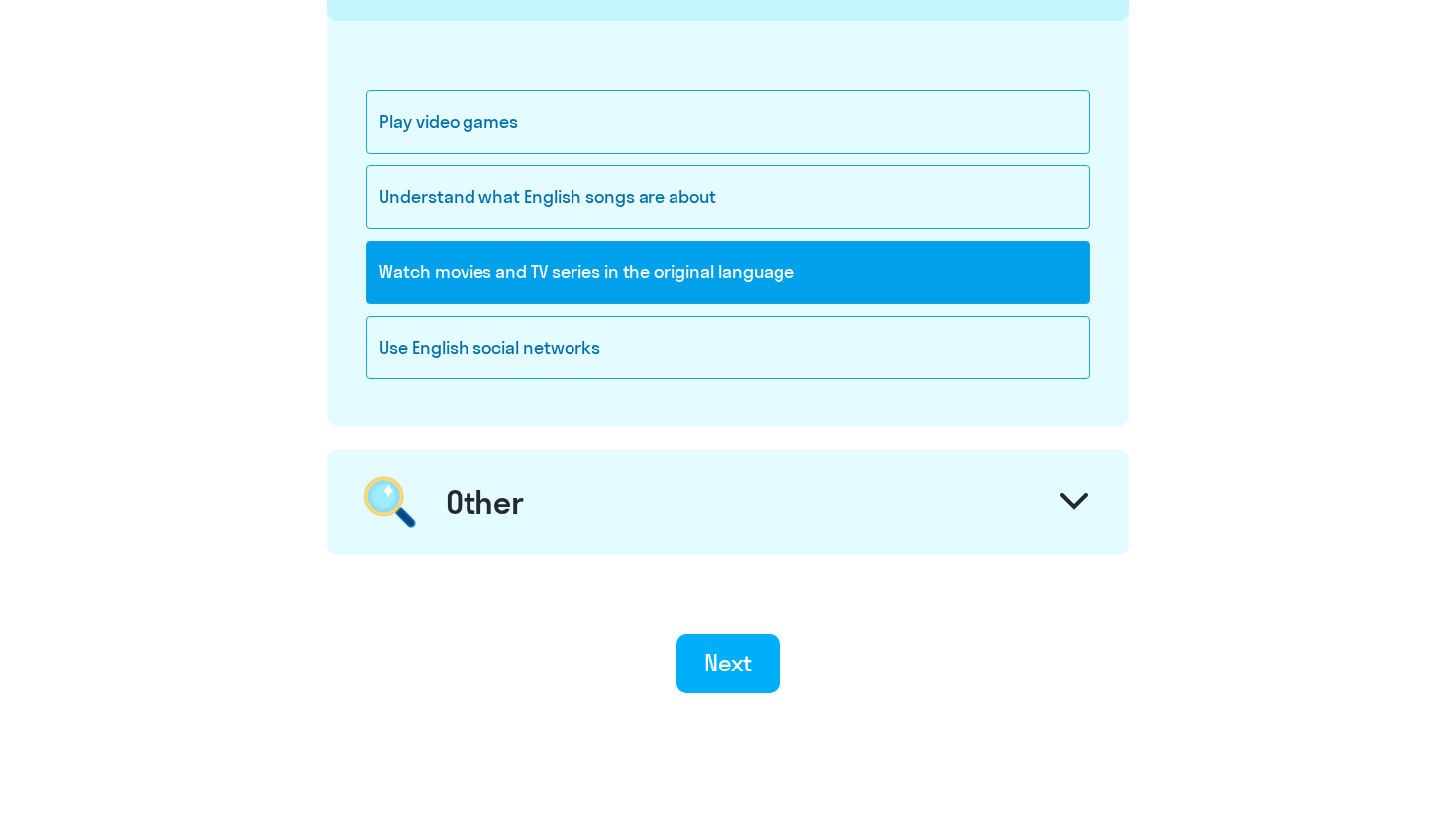 click on "Other" 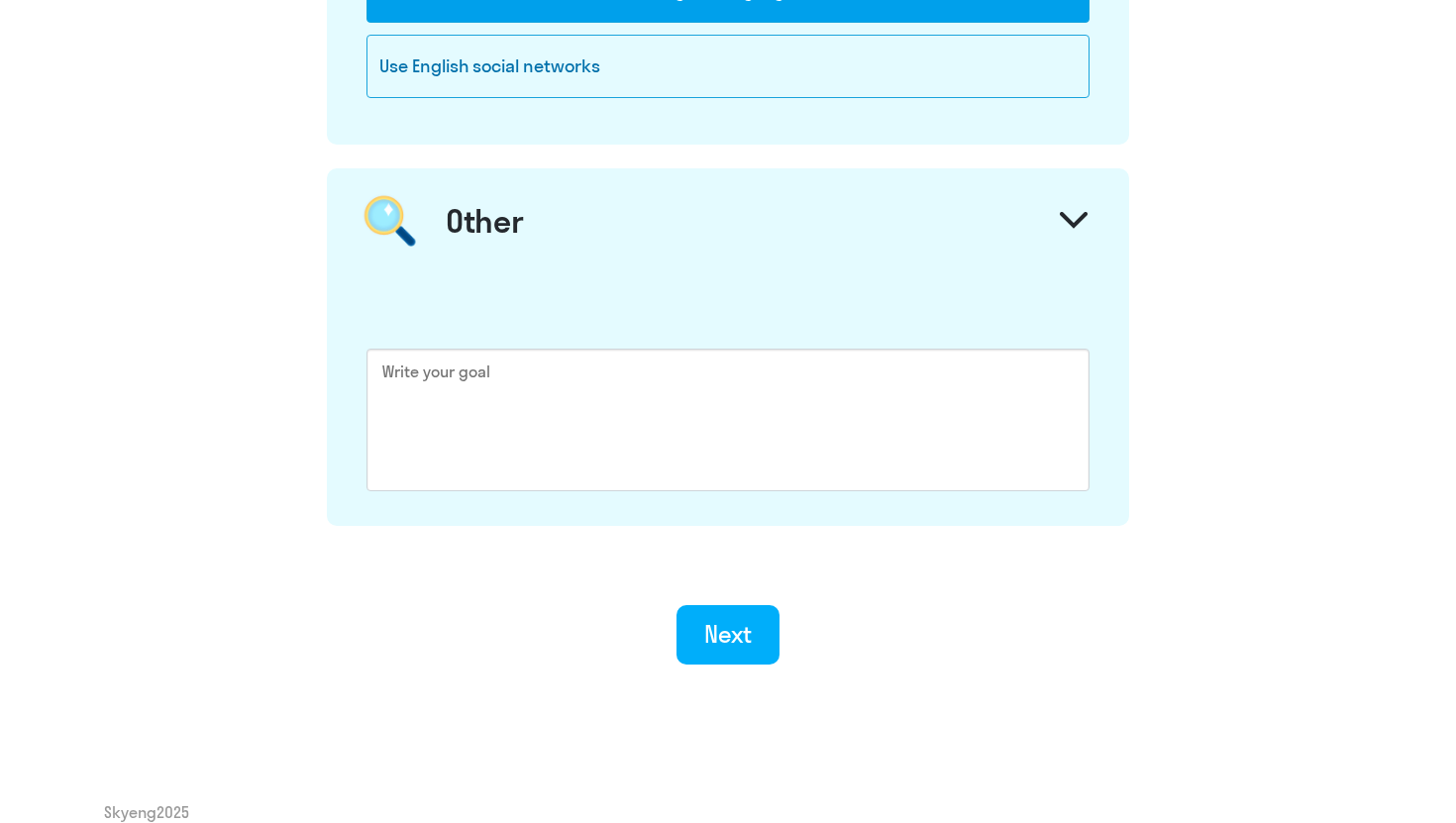 scroll, scrollTop: 2991, scrollLeft: 0, axis: vertical 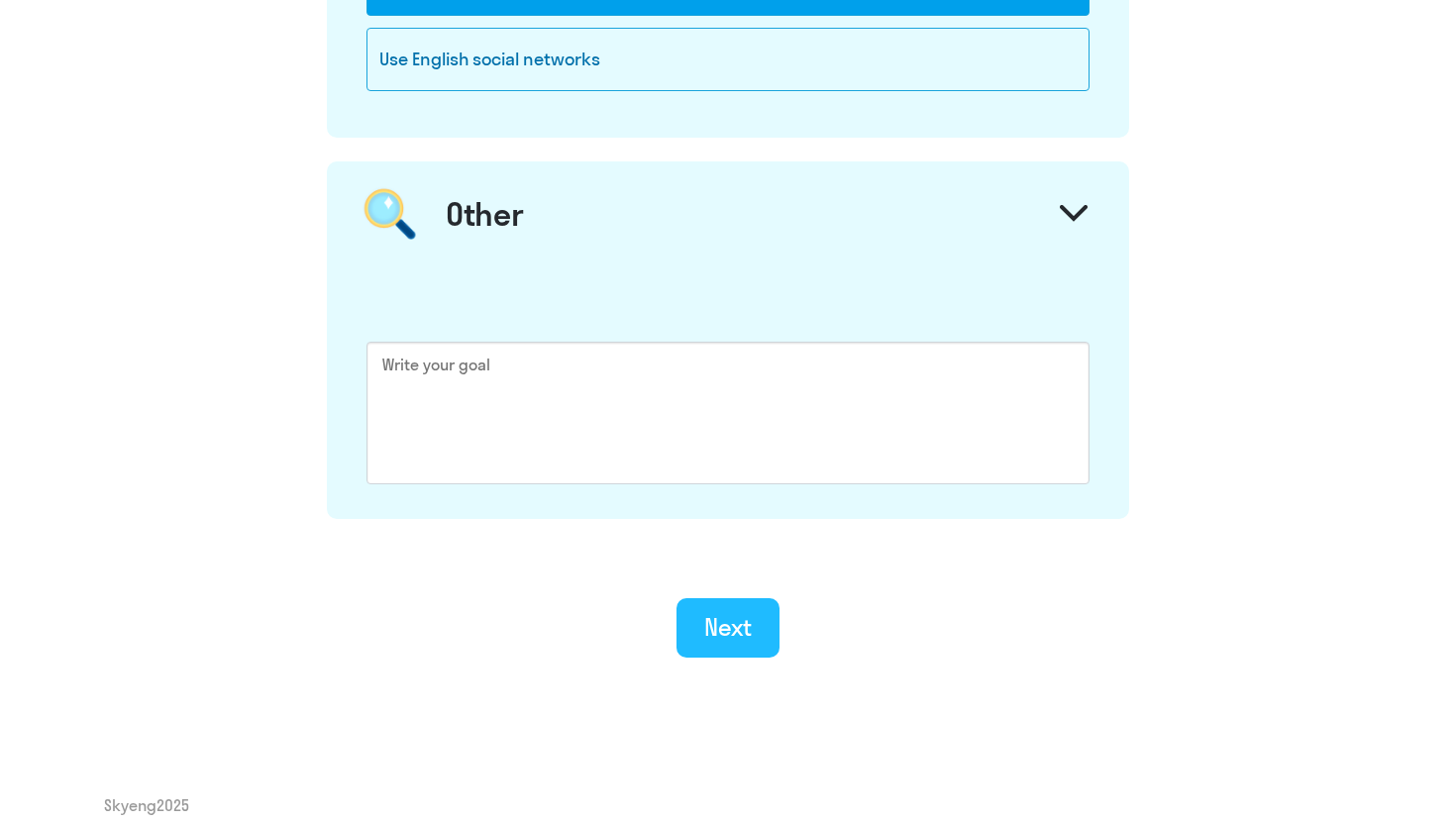 click on "Next" 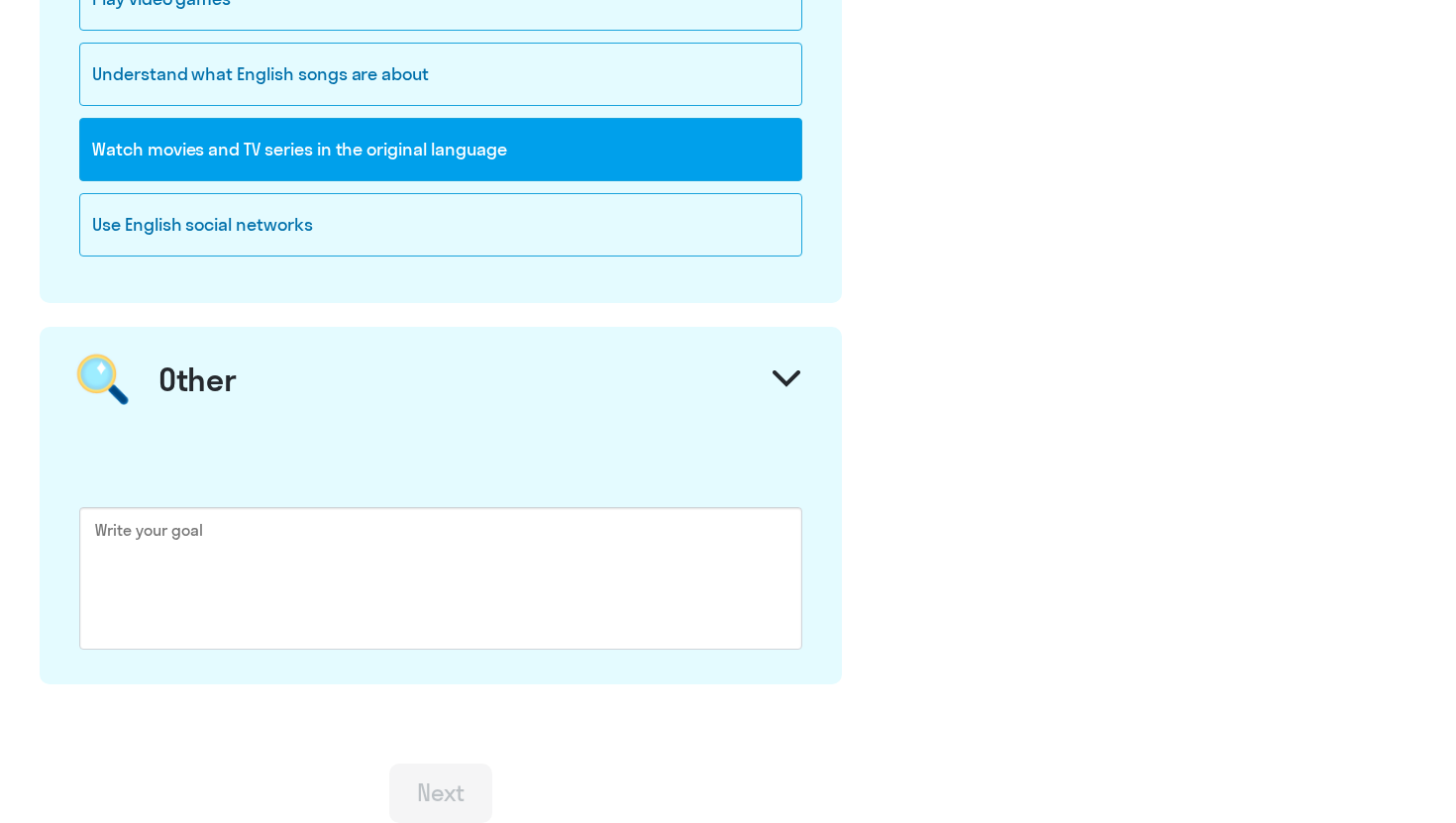 scroll, scrollTop: 0, scrollLeft: 0, axis: both 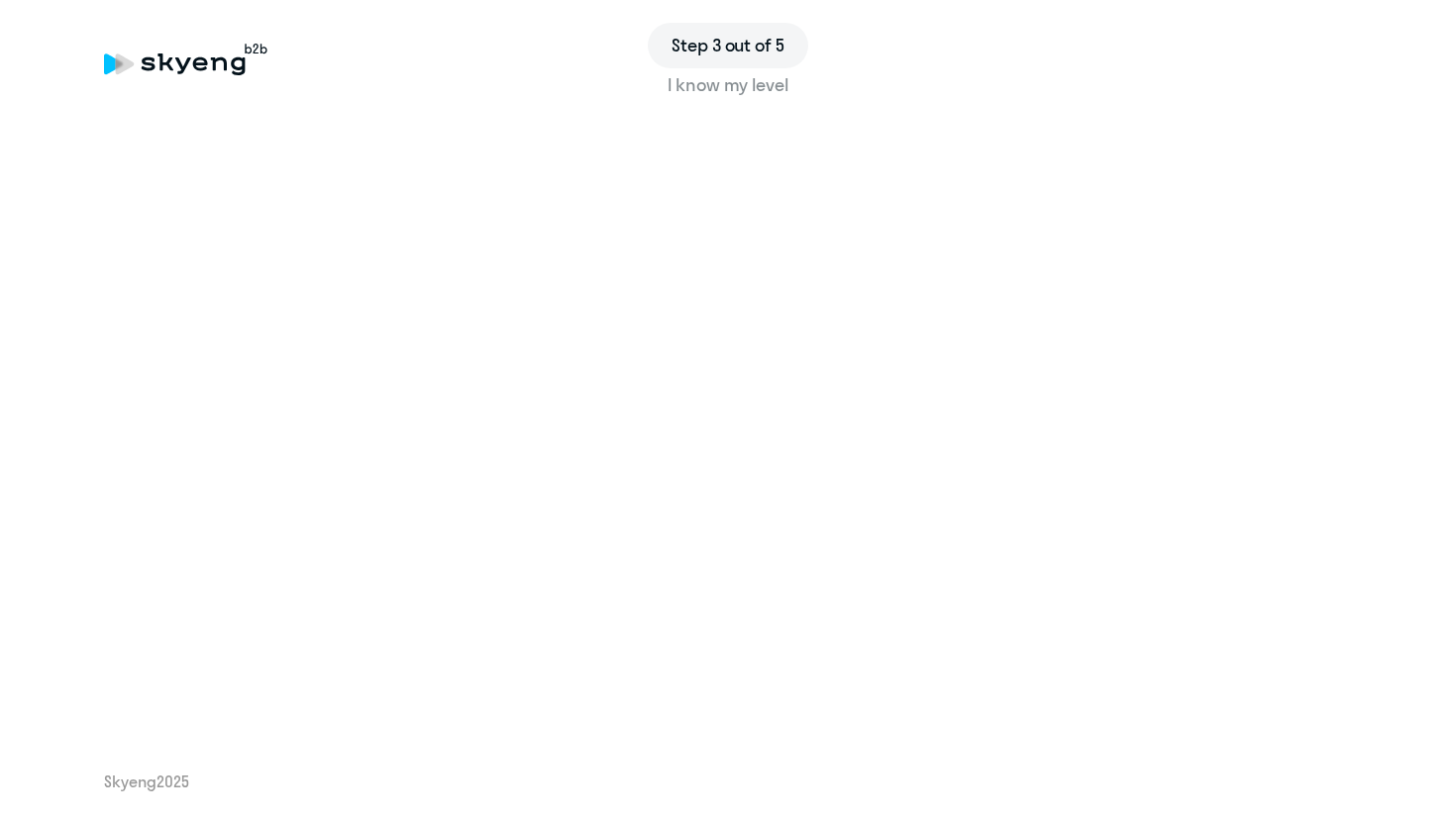 click on "I know my level" at bounding box center (728, 85) 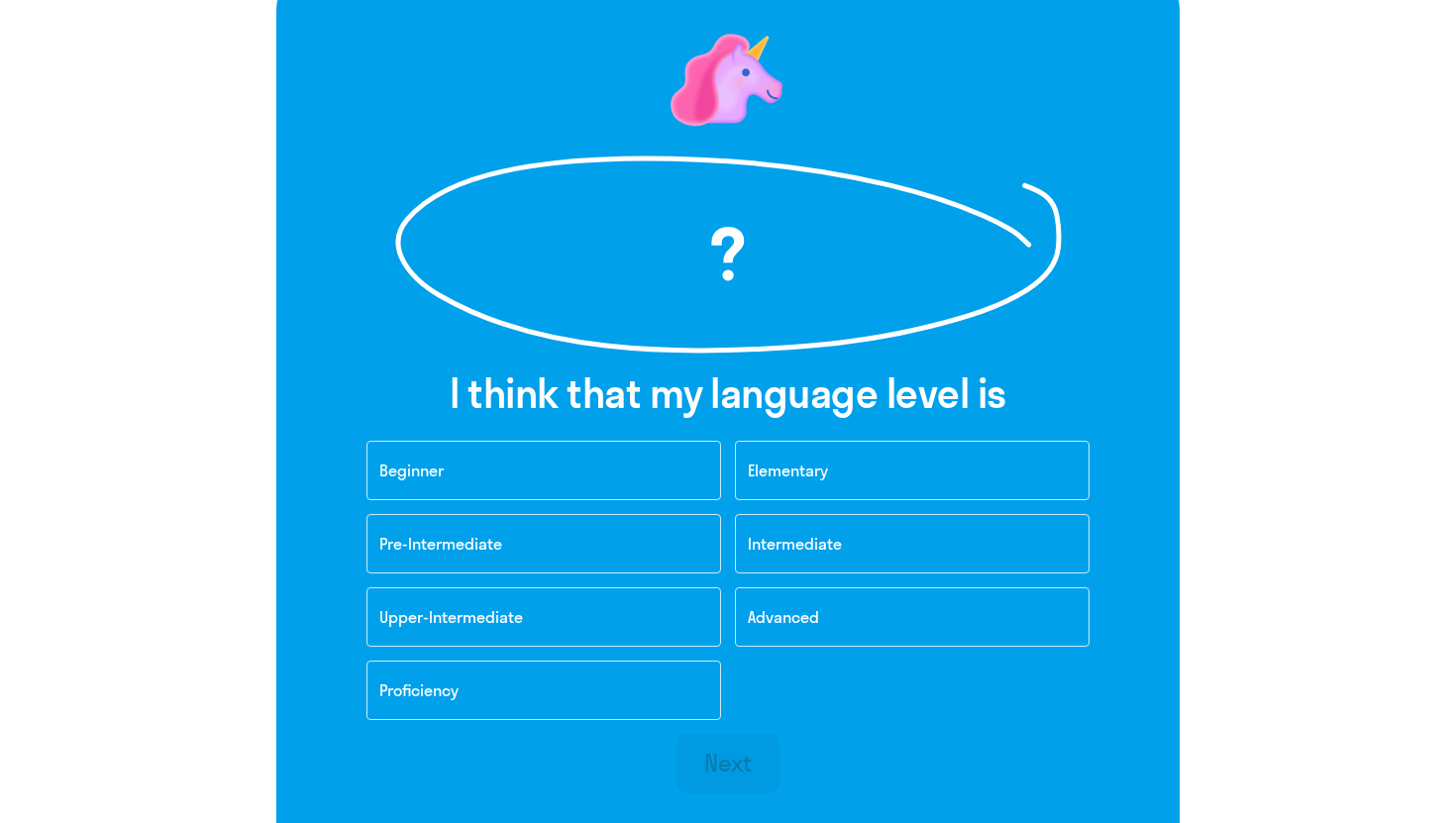scroll, scrollTop: 162, scrollLeft: 0, axis: vertical 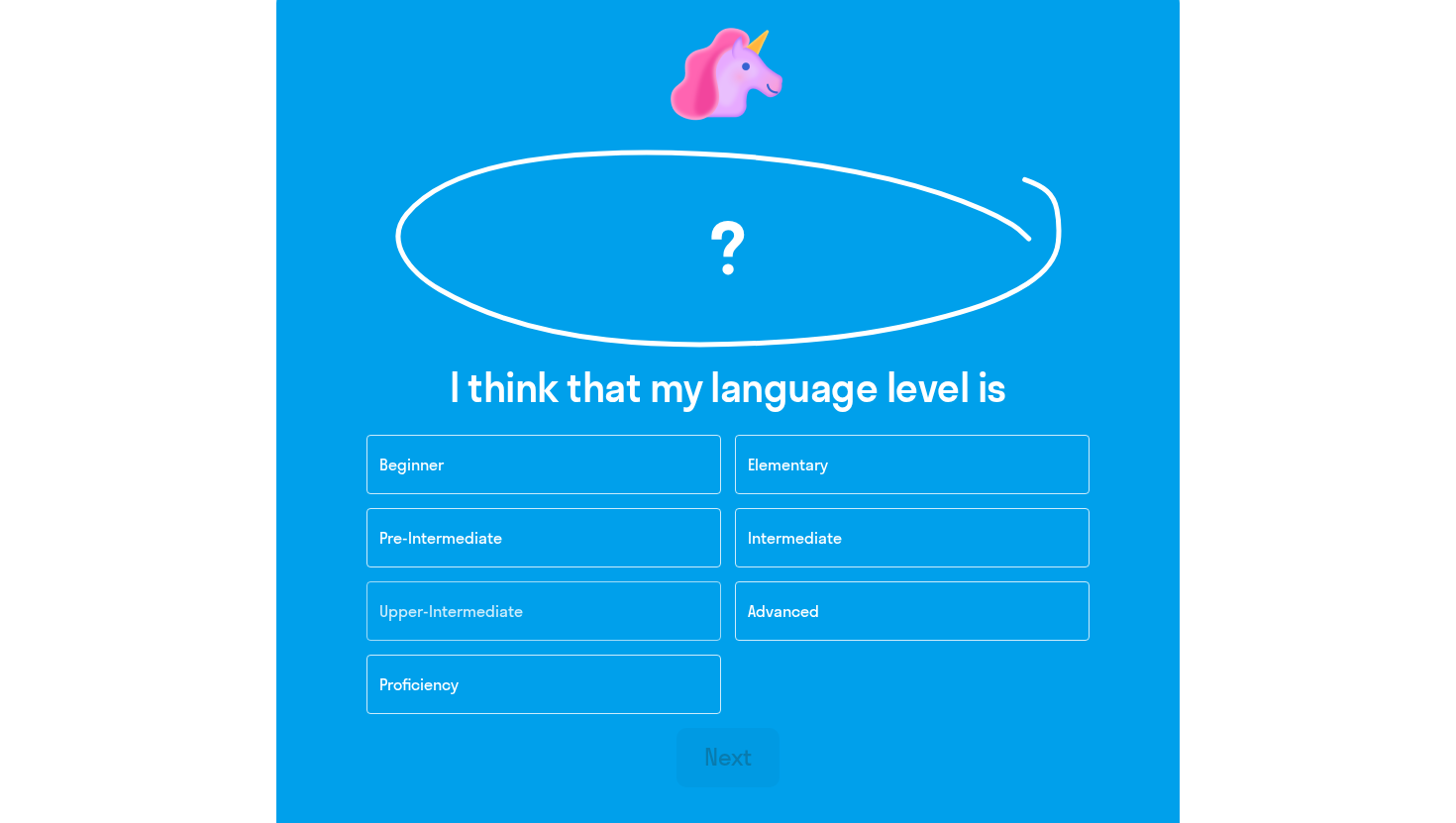 click on "Upper-Intermediate" 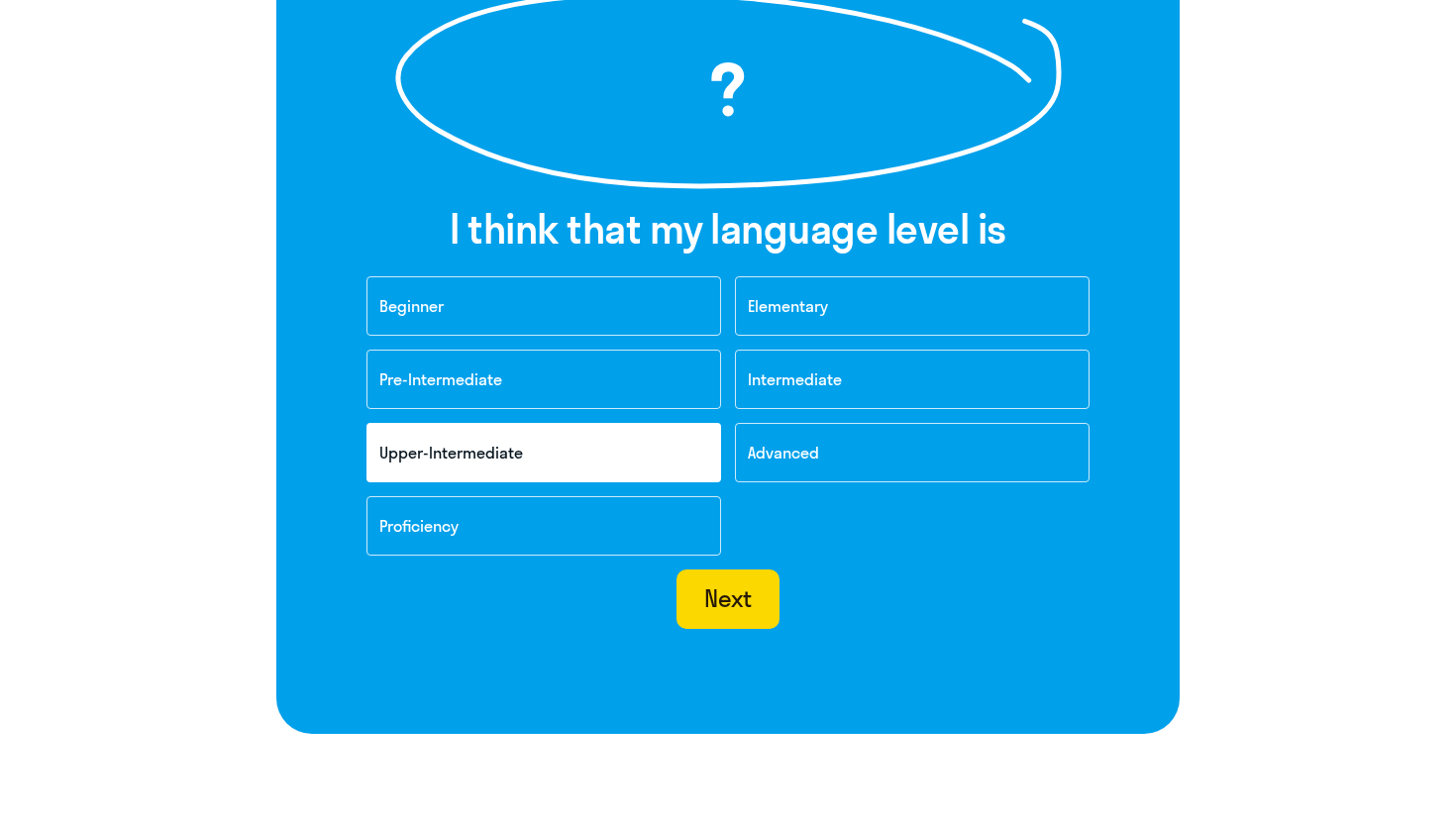 scroll, scrollTop: 429, scrollLeft: 0, axis: vertical 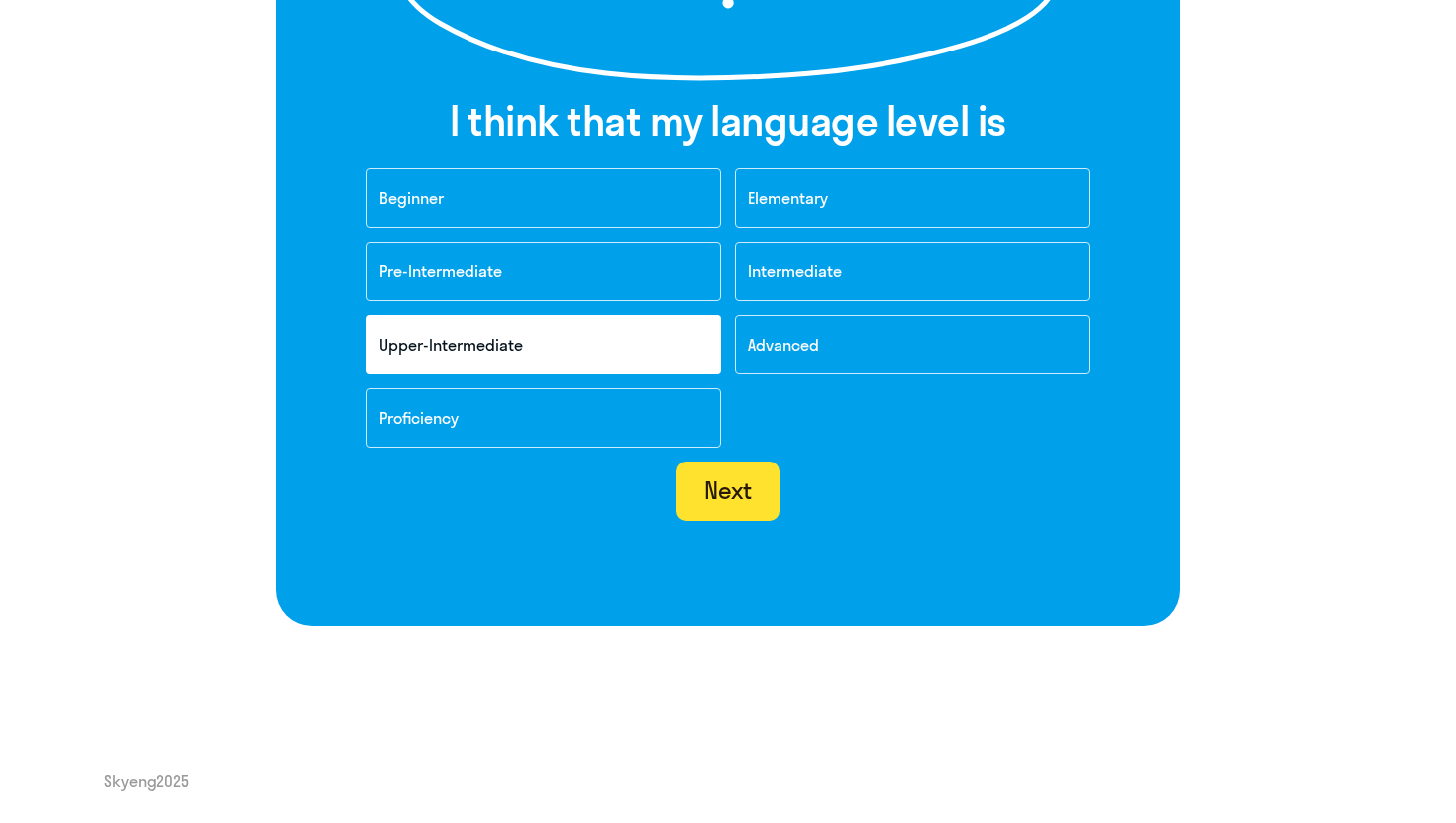 click on "Next" 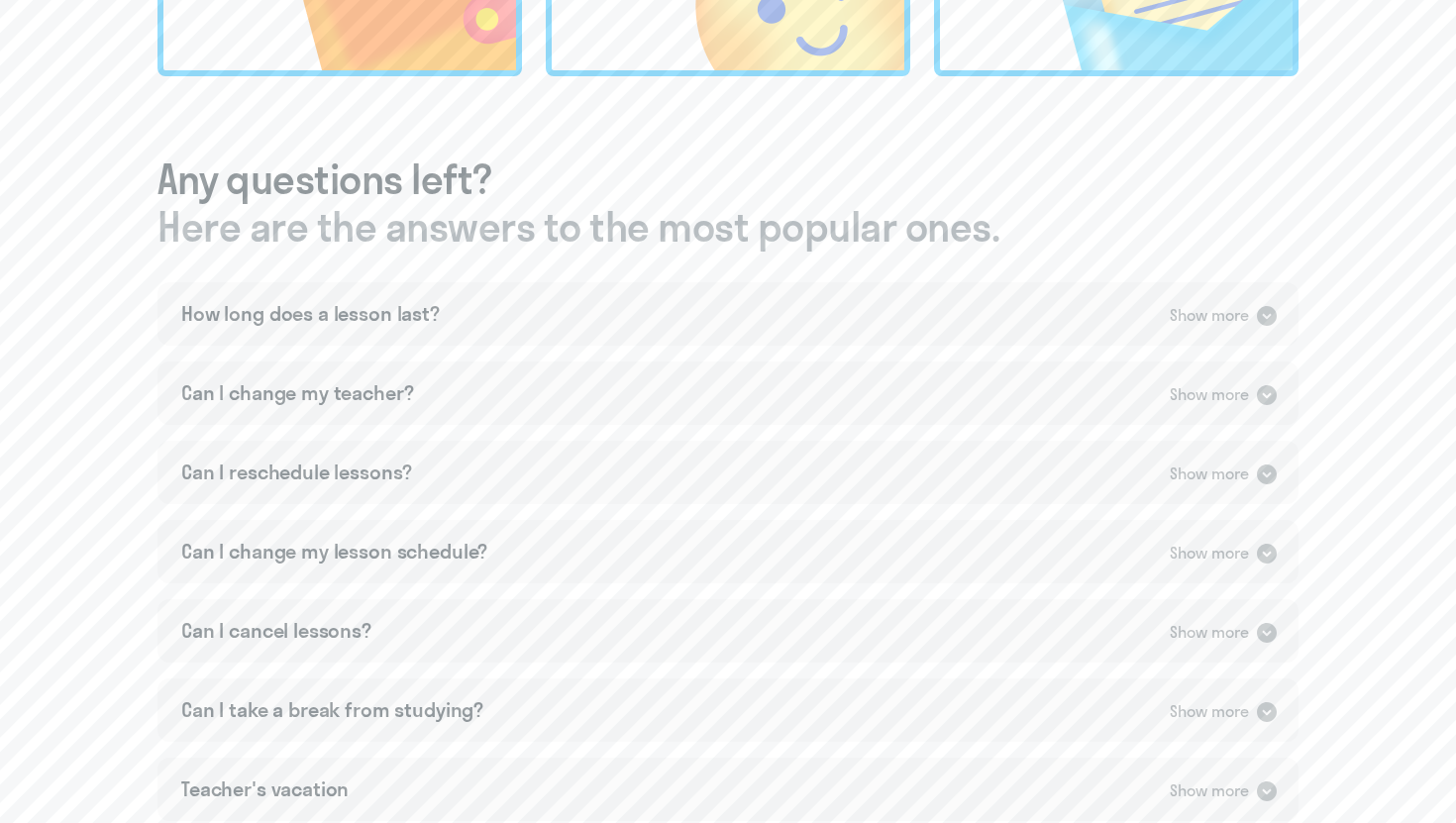 scroll, scrollTop: 977, scrollLeft: 0, axis: vertical 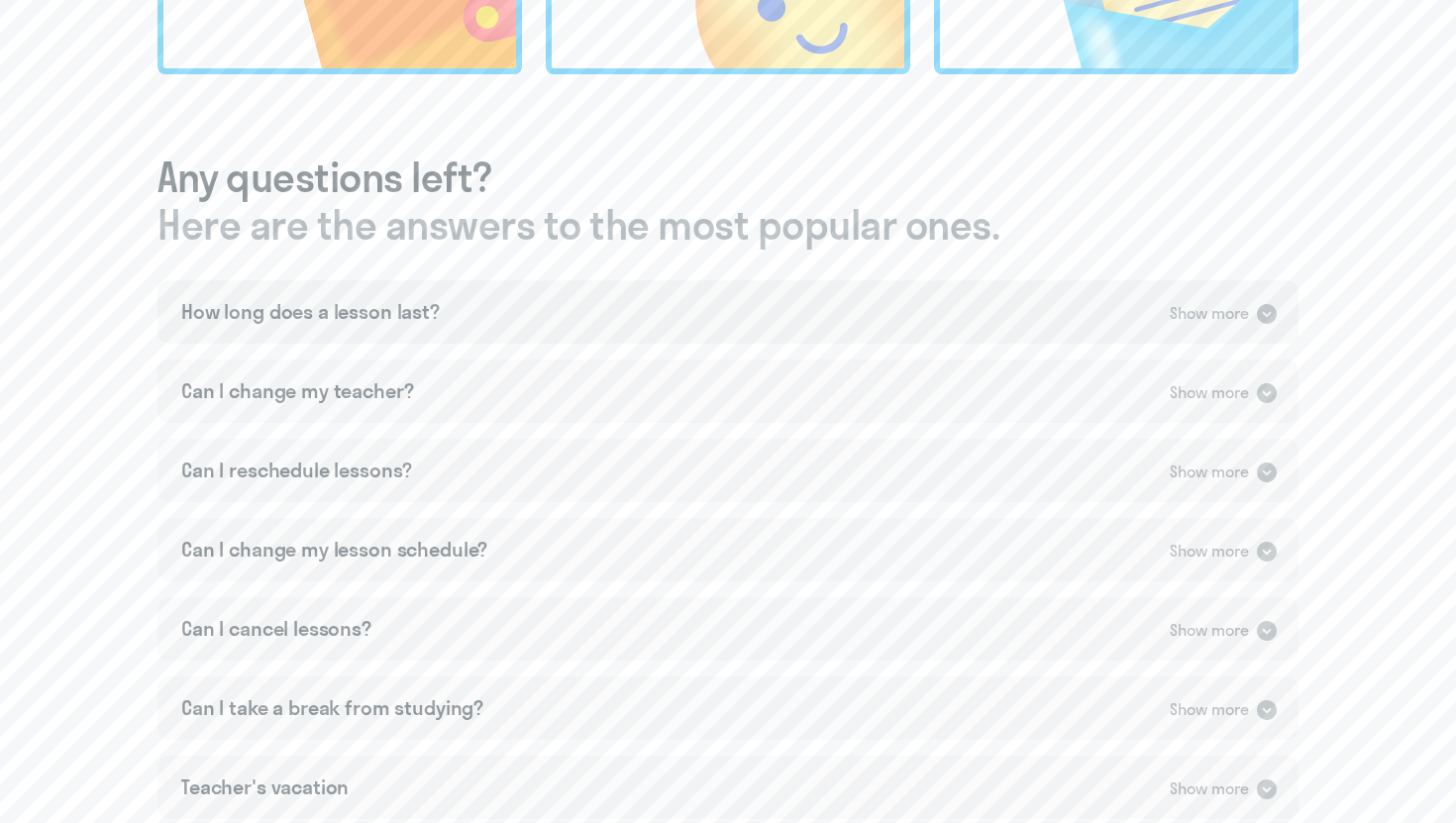 click 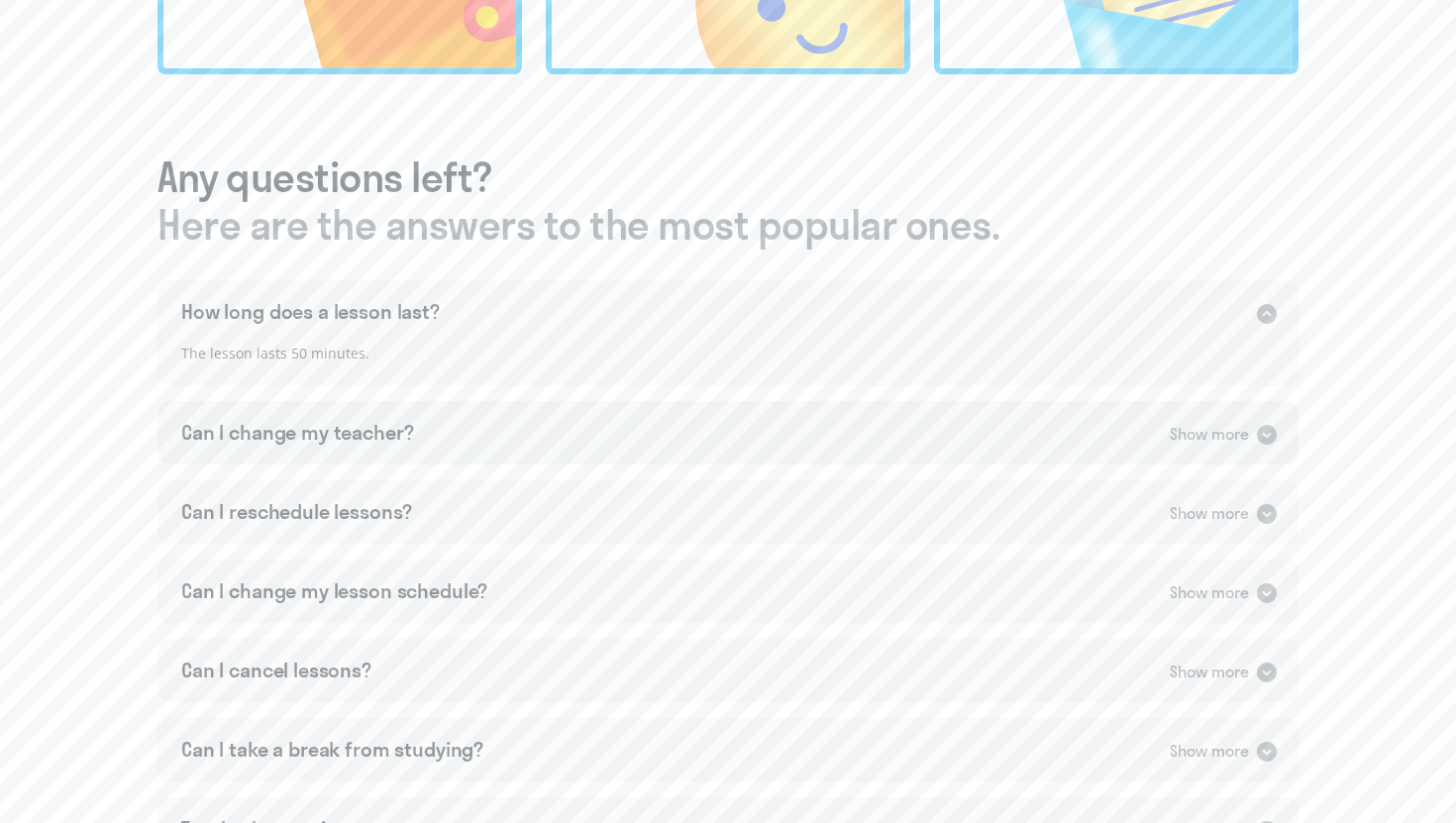 click on "Show more" 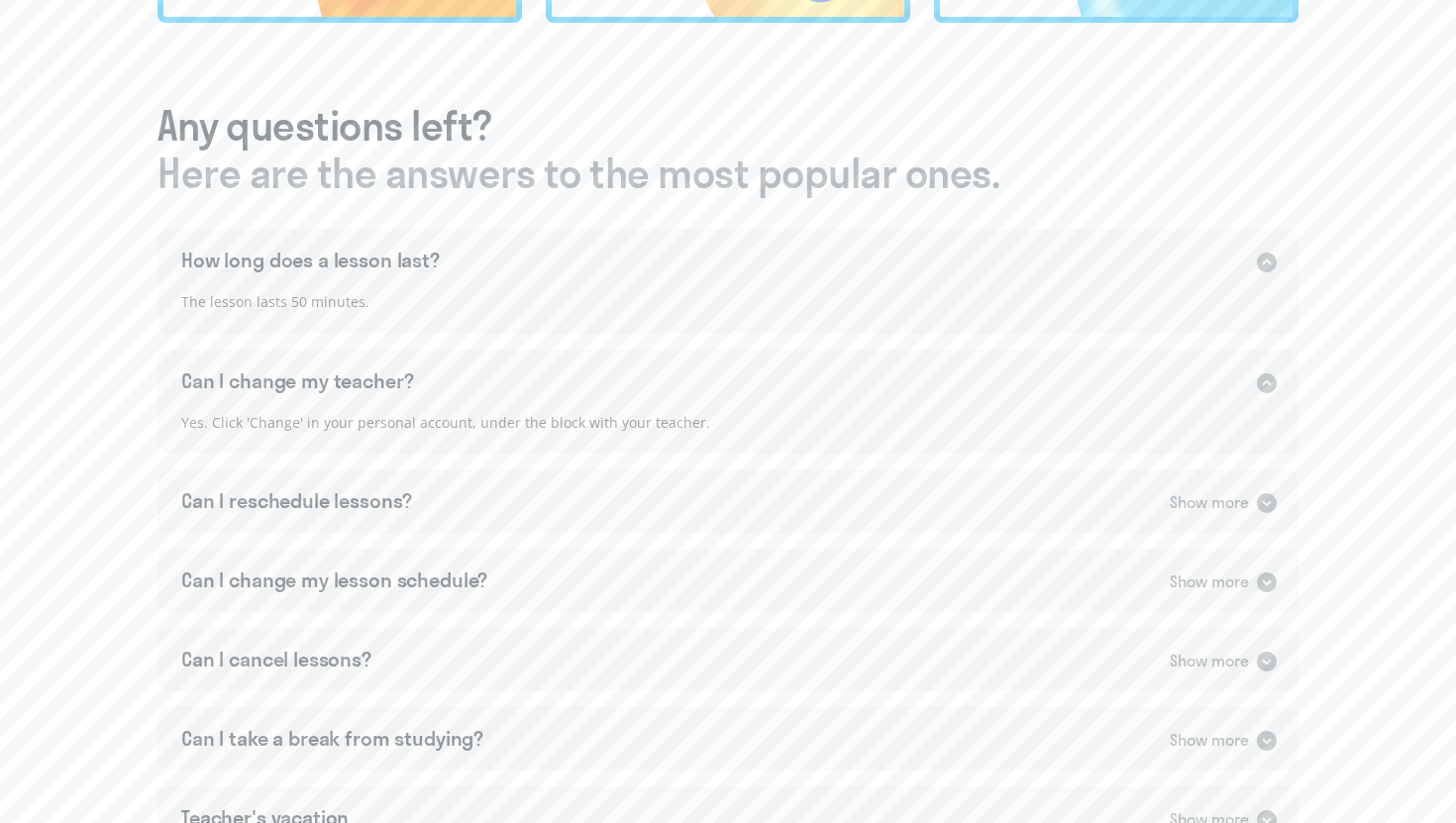 scroll, scrollTop: 1035, scrollLeft: 0, axis: vertical 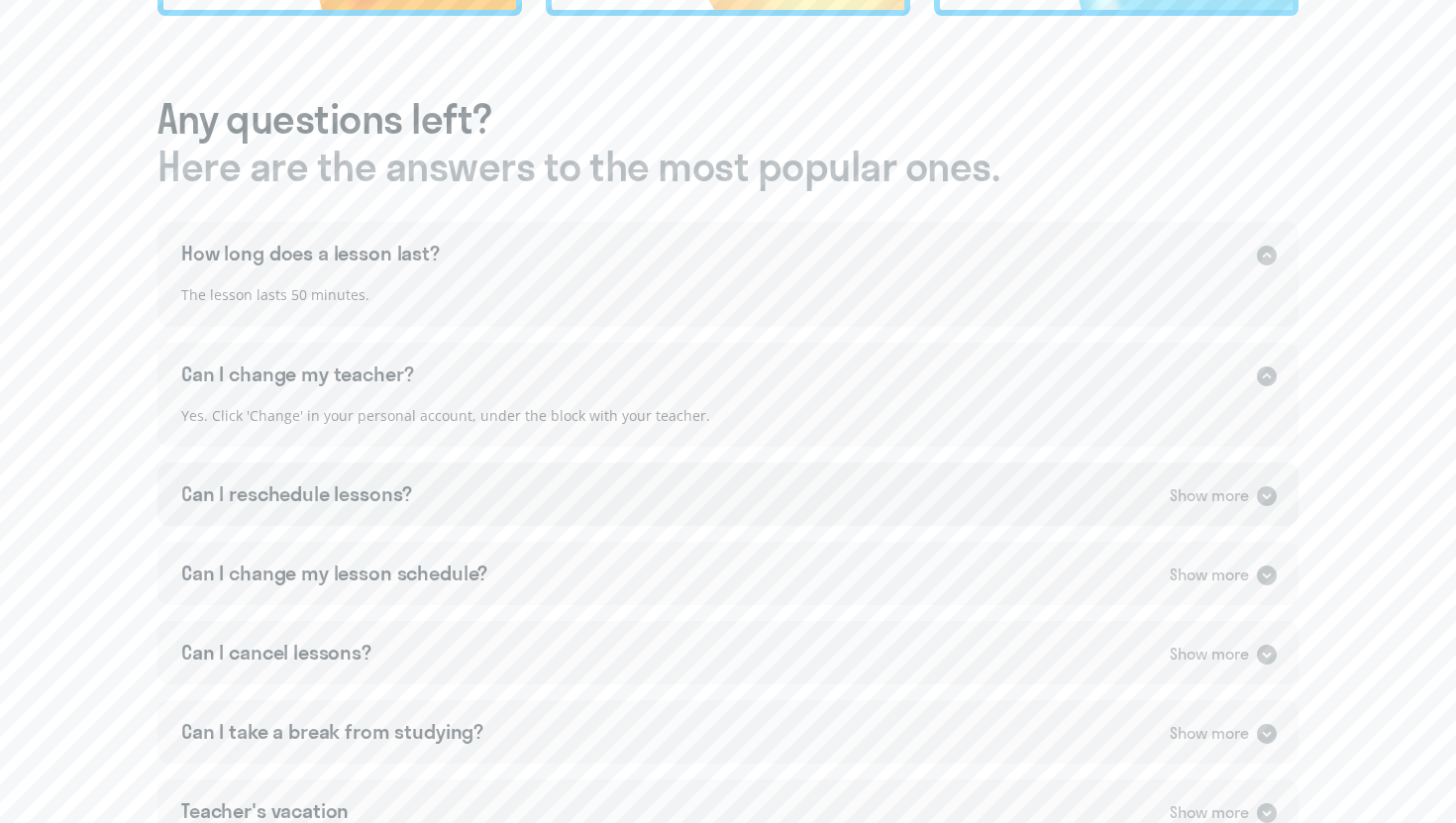 click on "Can I reschedule lessons?   Show more" 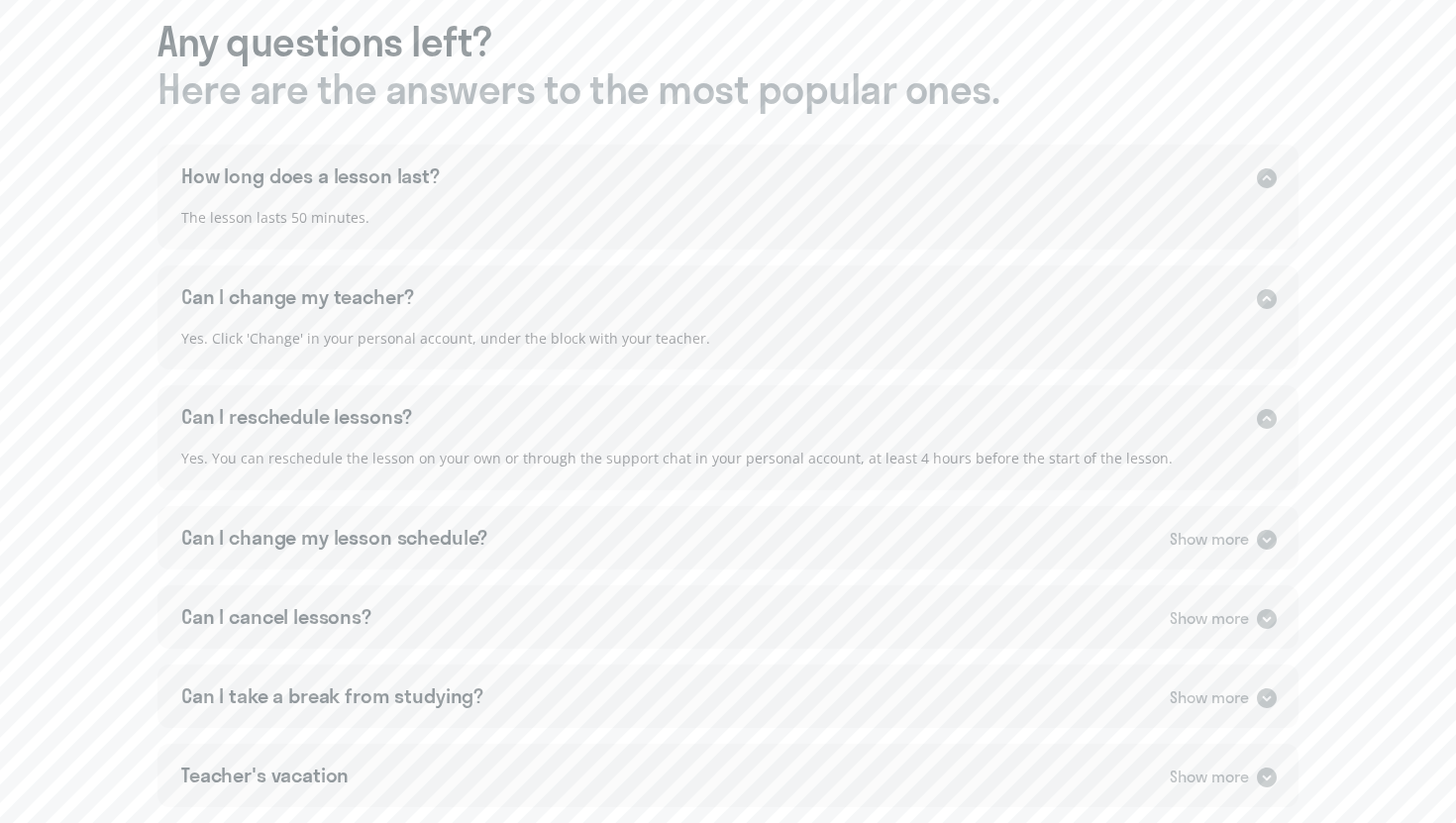 scroll, scrollTop: 1126, scrollLeft: 0, axis: vertical 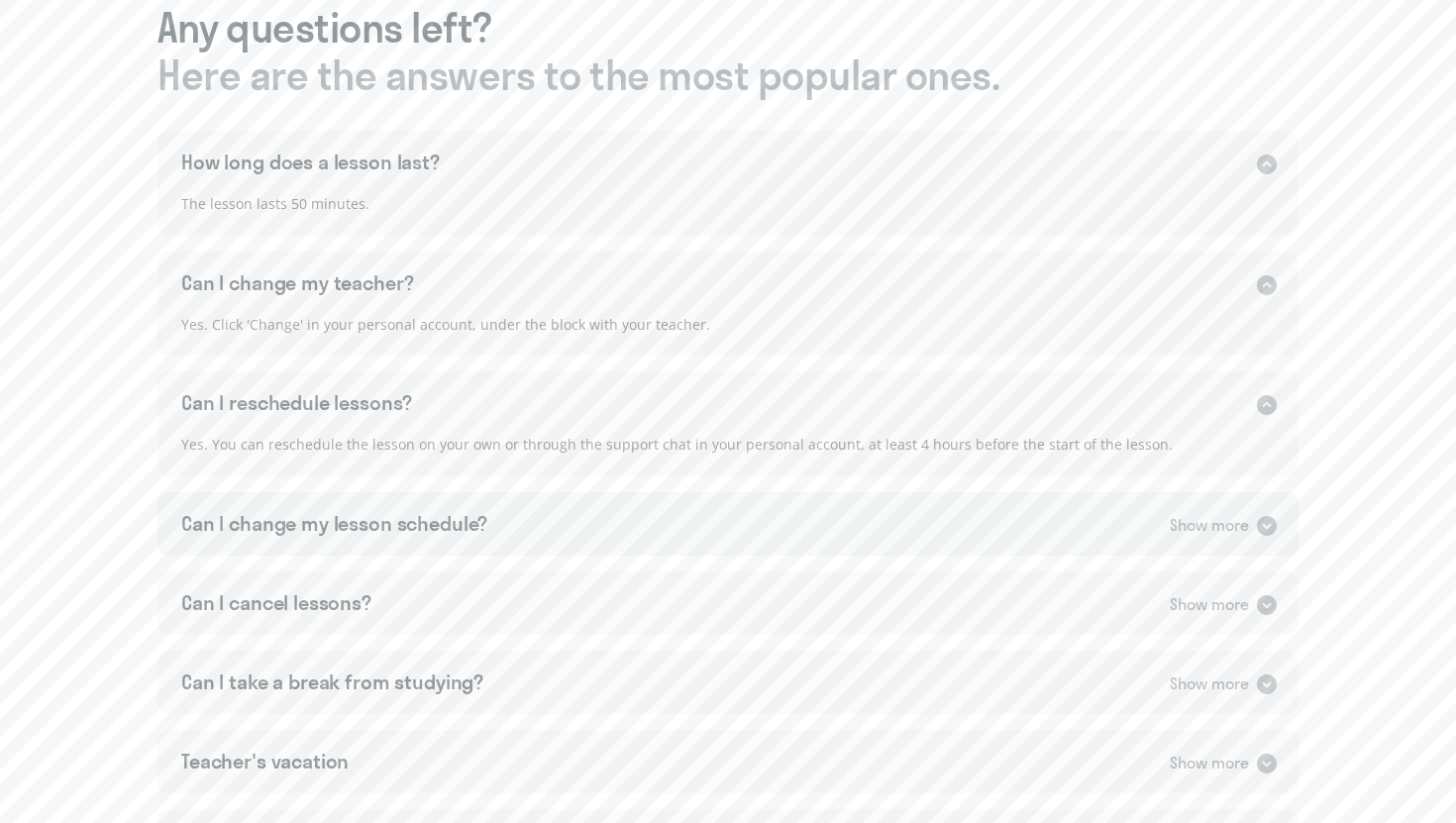 click on "Can I change my lesson schedule?   Show more" 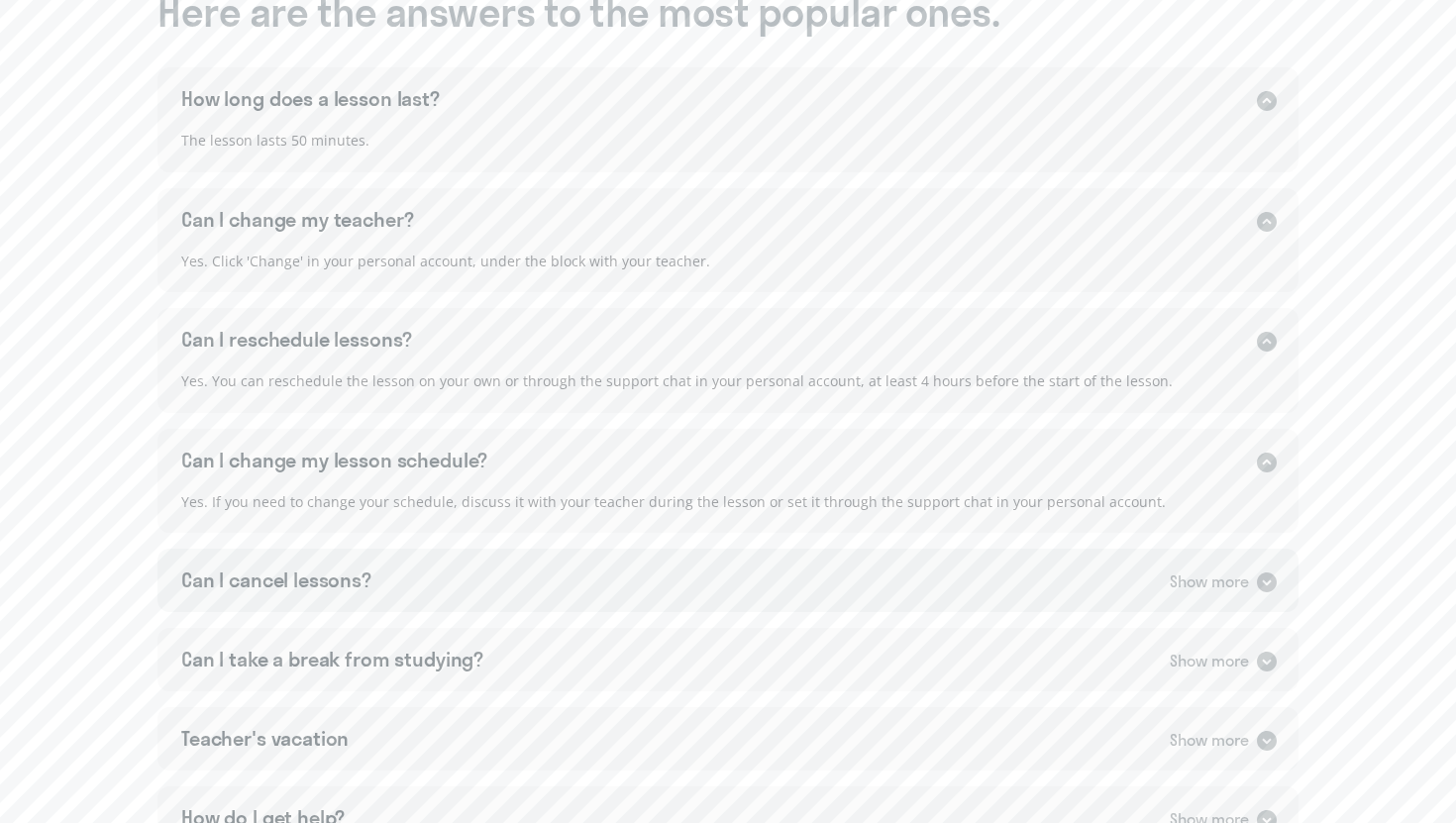 scroll, scrollTop: 1190, scrollLeft: 0, axis: vertical 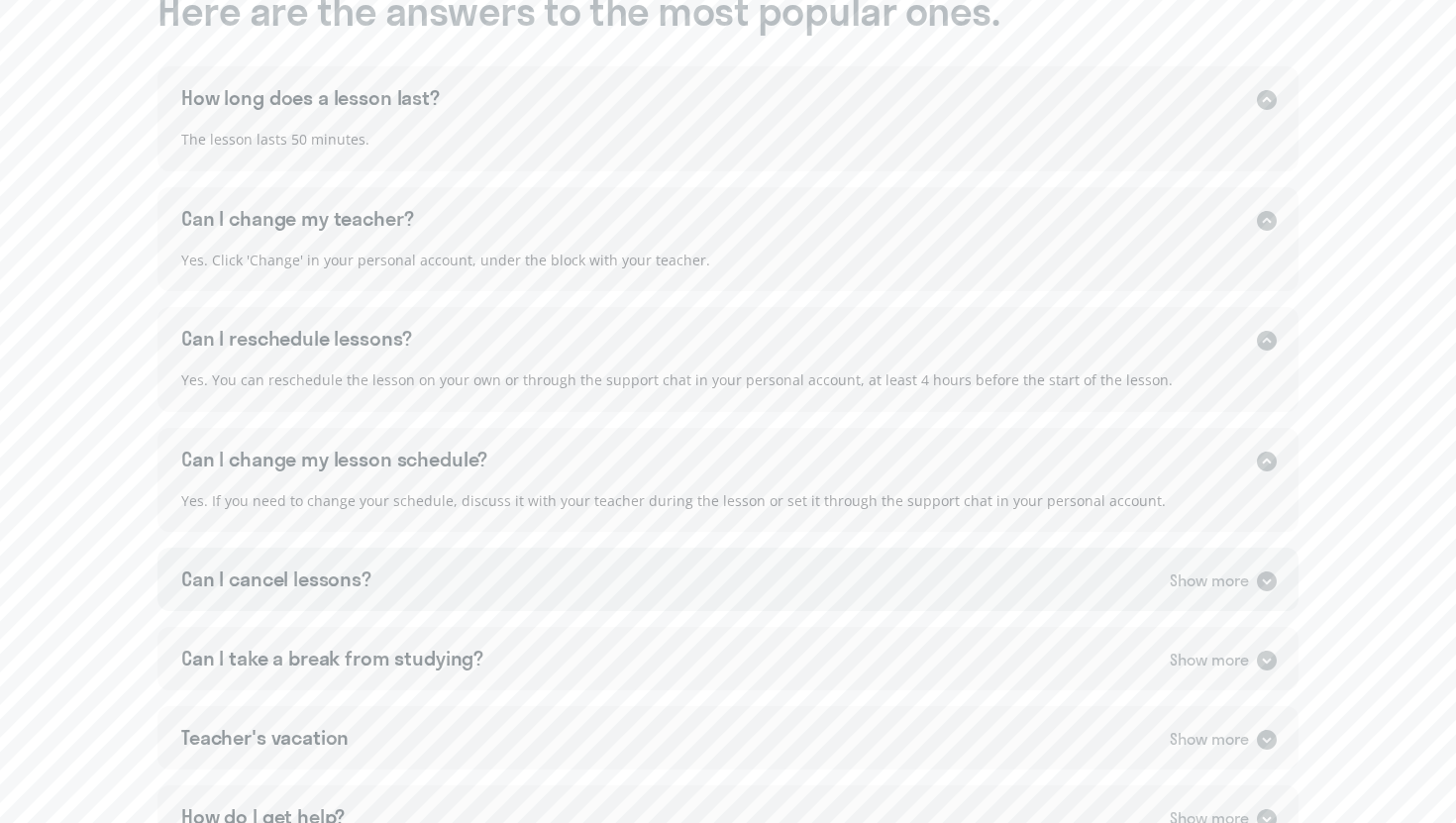 click on "Can I cancel lessons?   Show more" 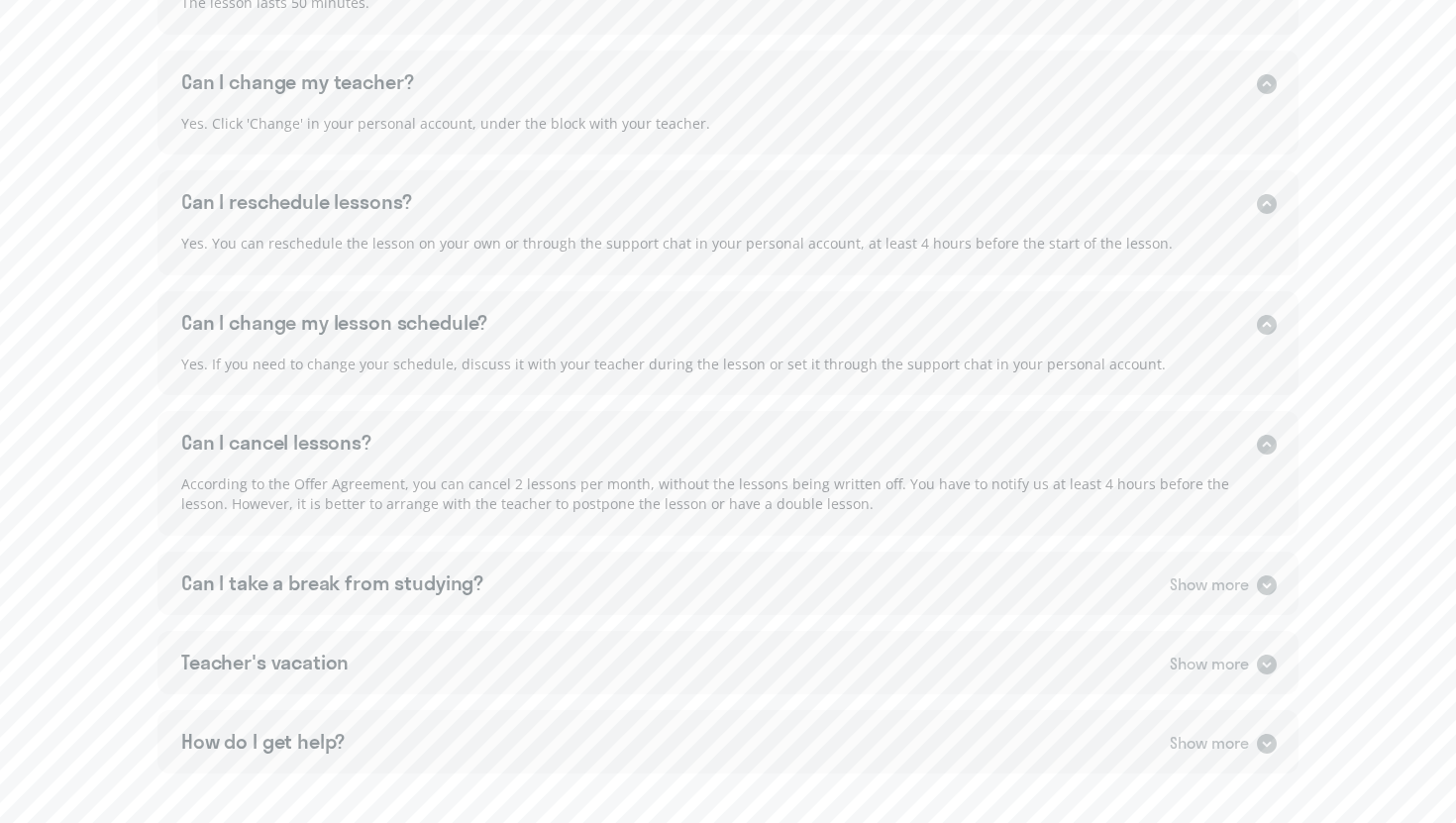 scroll, scrollTop: 1328, scrollLeft: 0, axis: vertical 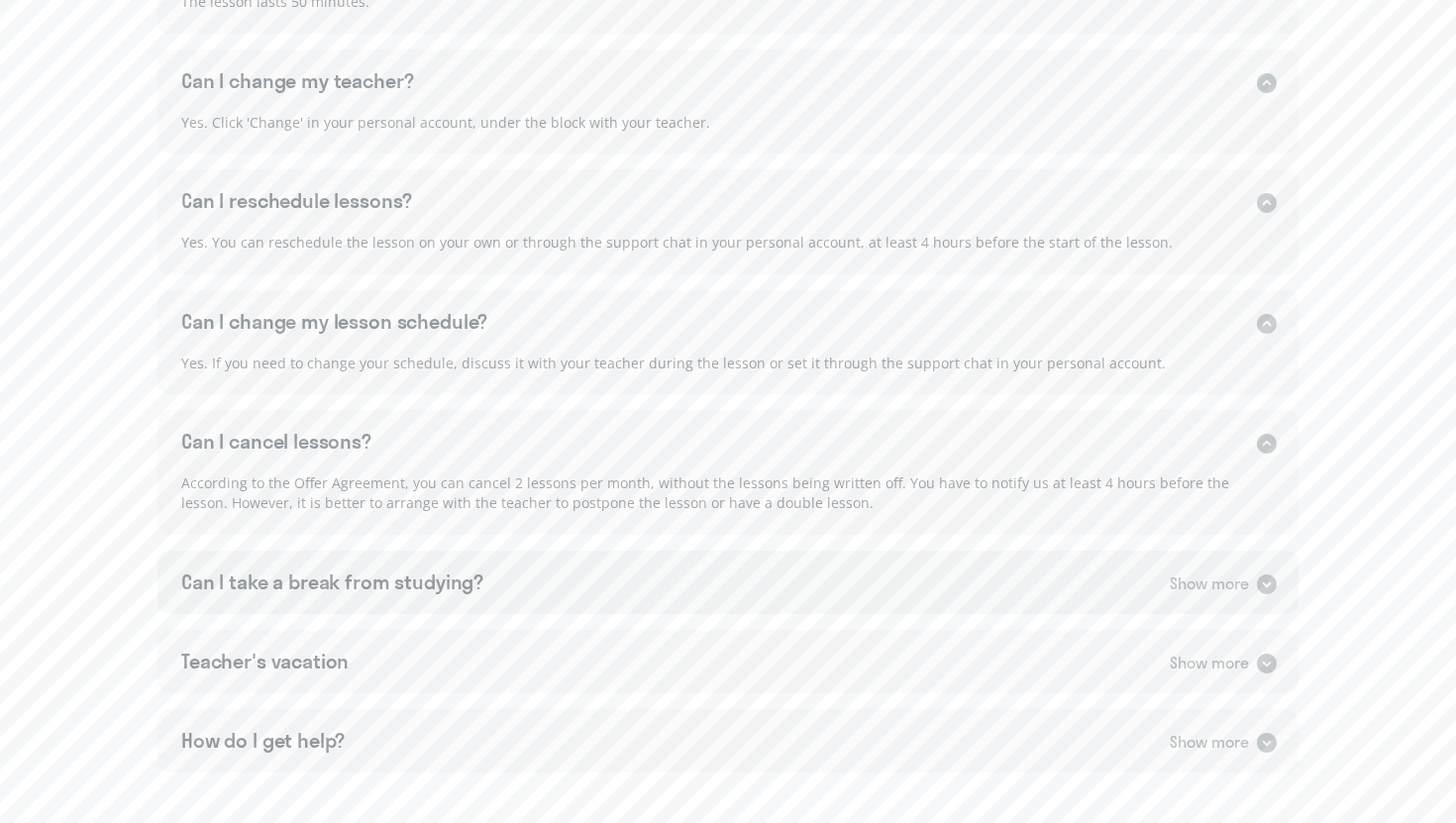 click on "Can I take a break from studying?   Show more" 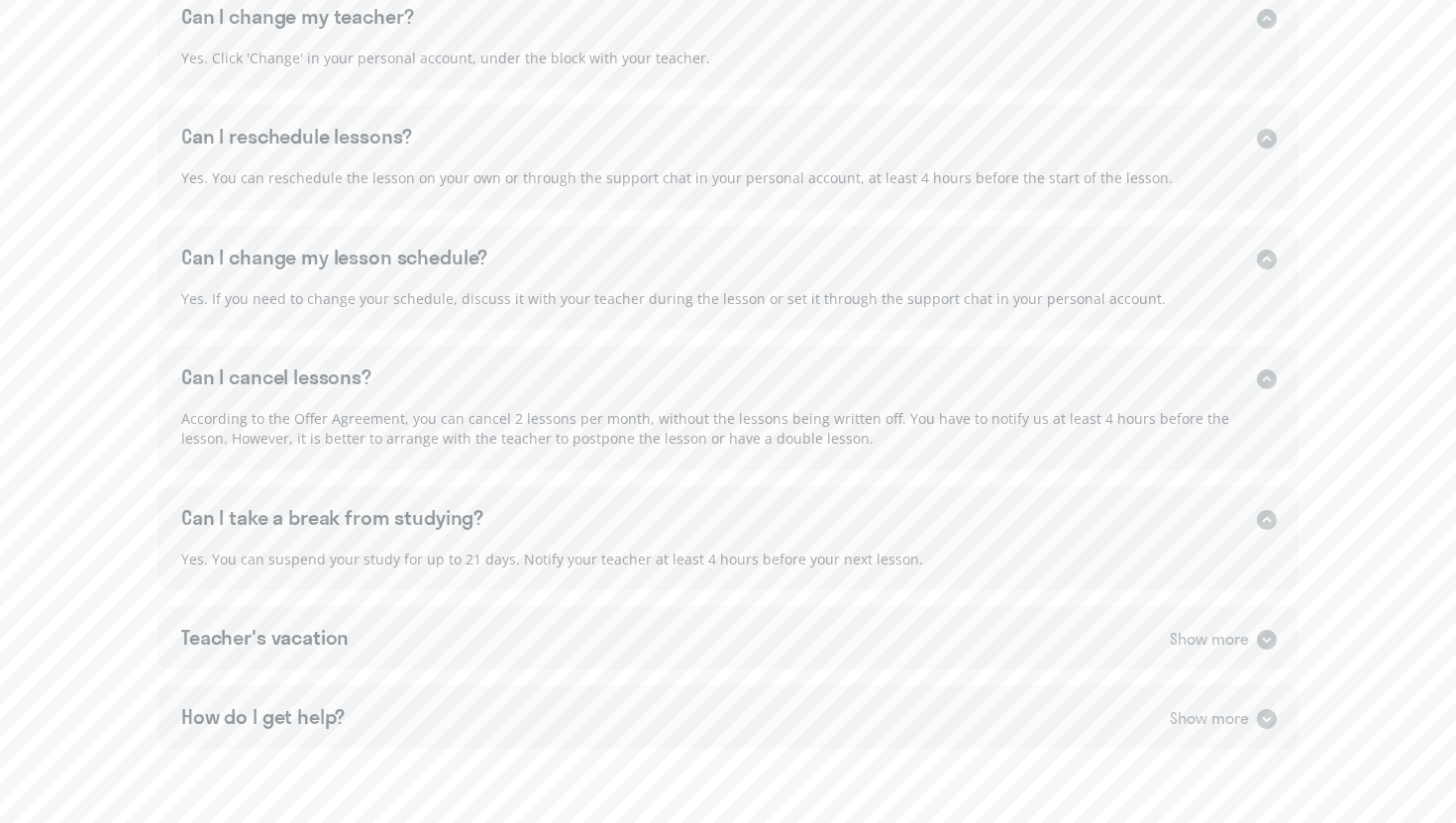 scroll, scrollTop: 1393, scrollLeft: 0, axis: vertical 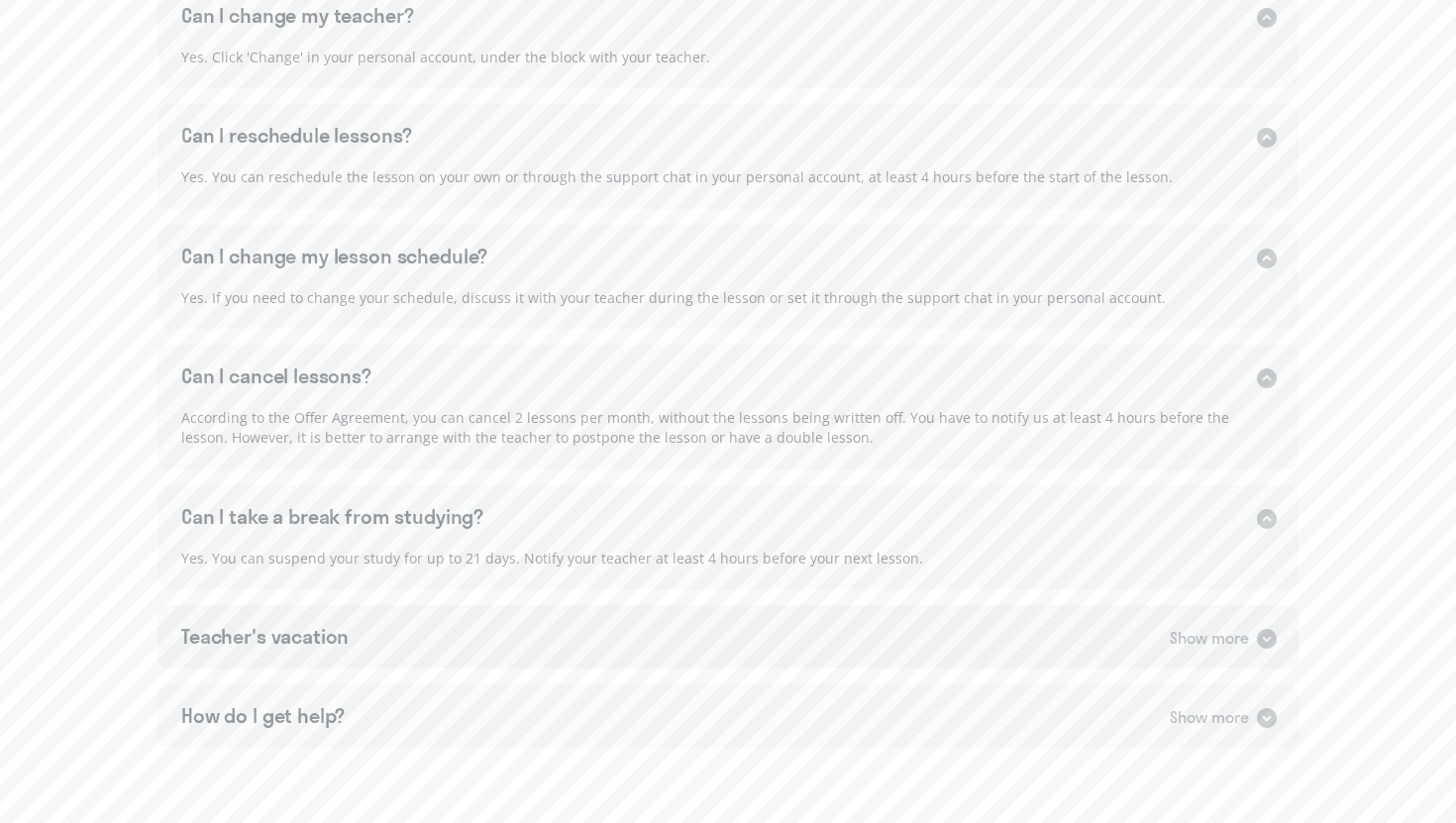 click on "Teacher's vacation" 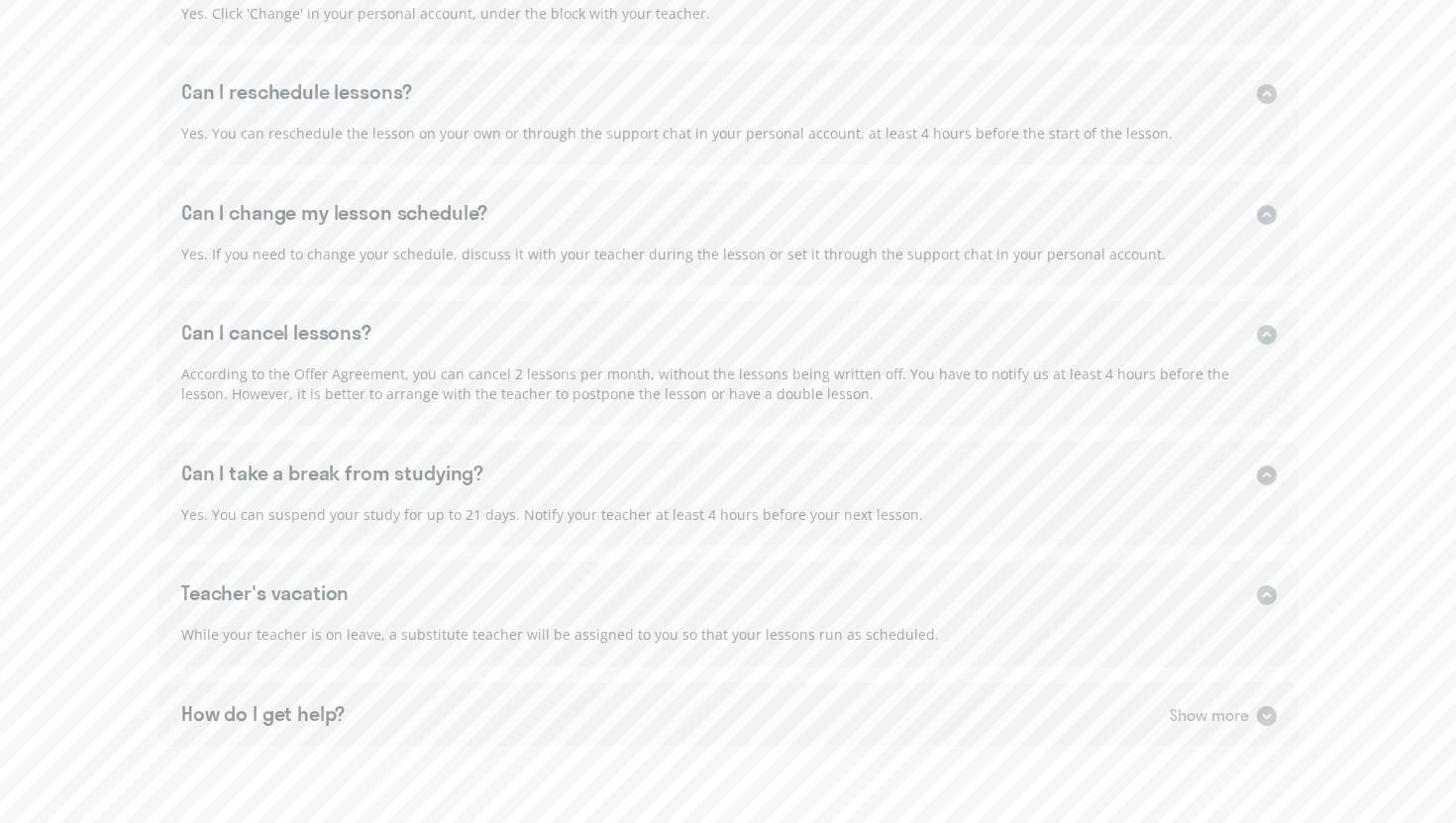 scroll, scrollTop: 1487, scrollLeft: 0, axis: vertical 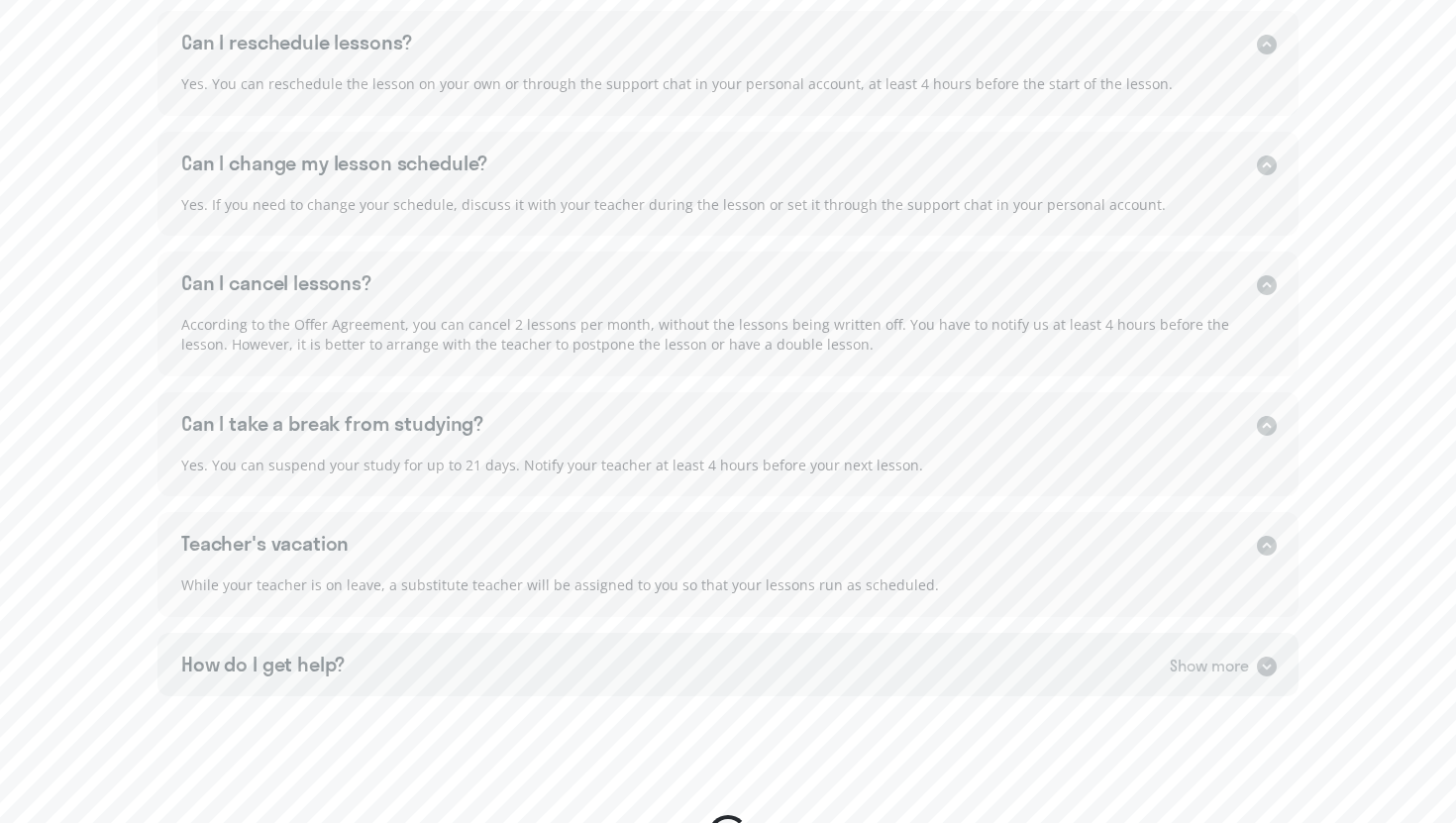 click on "How do I get help?   Show more" 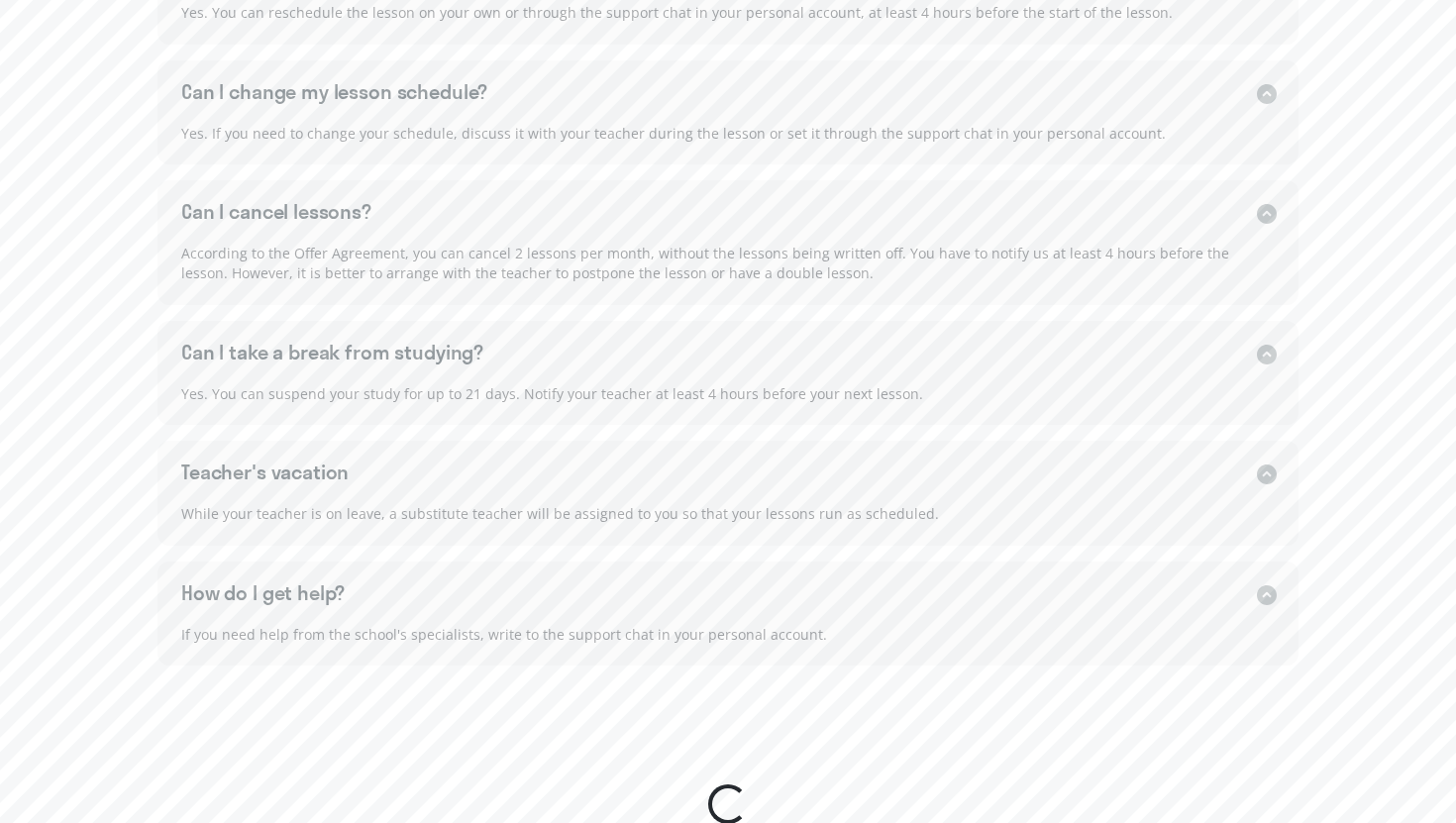 scroll, scrollTop: 1875, scrollLeft: 0, axis: vertical 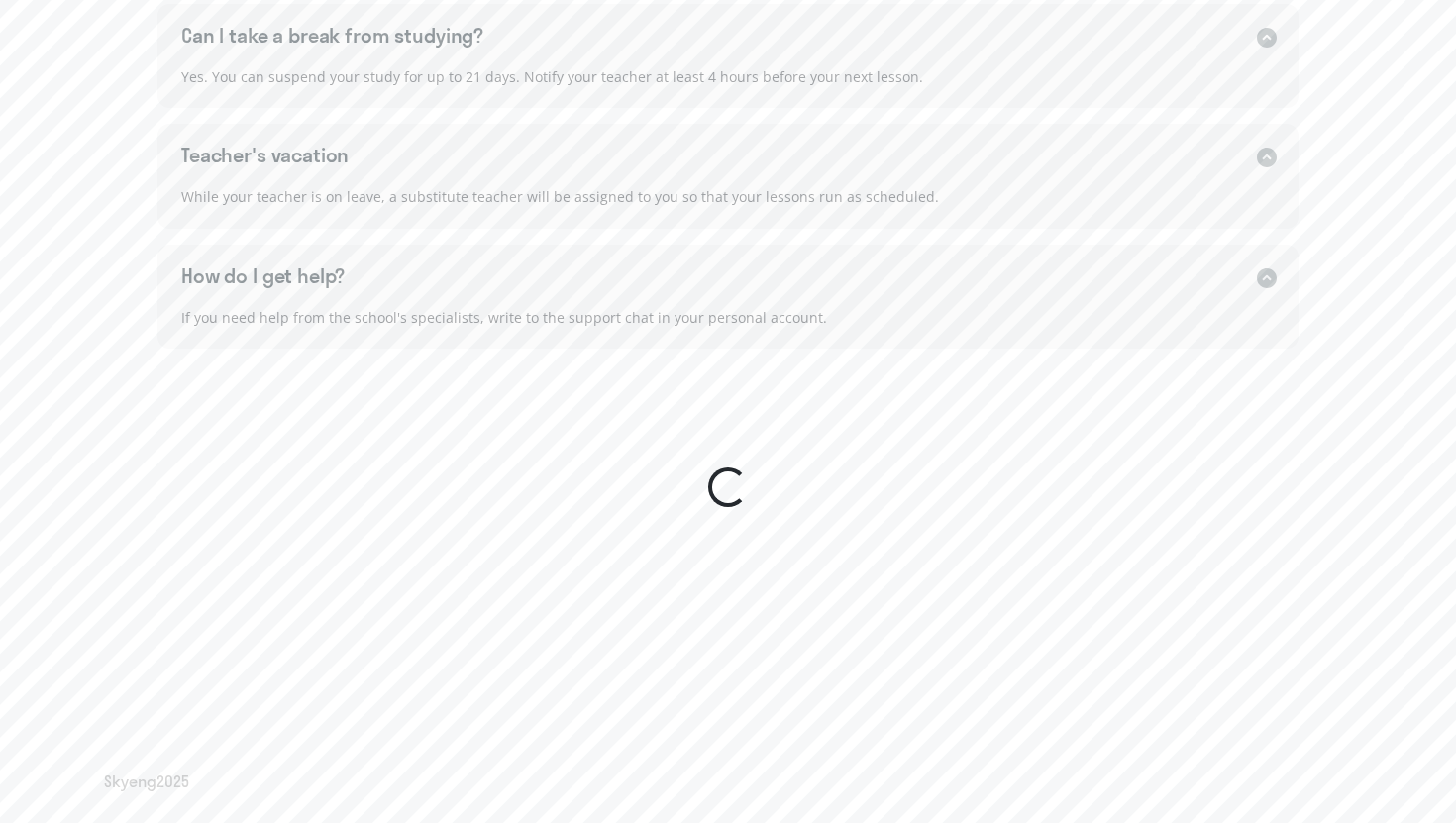 click 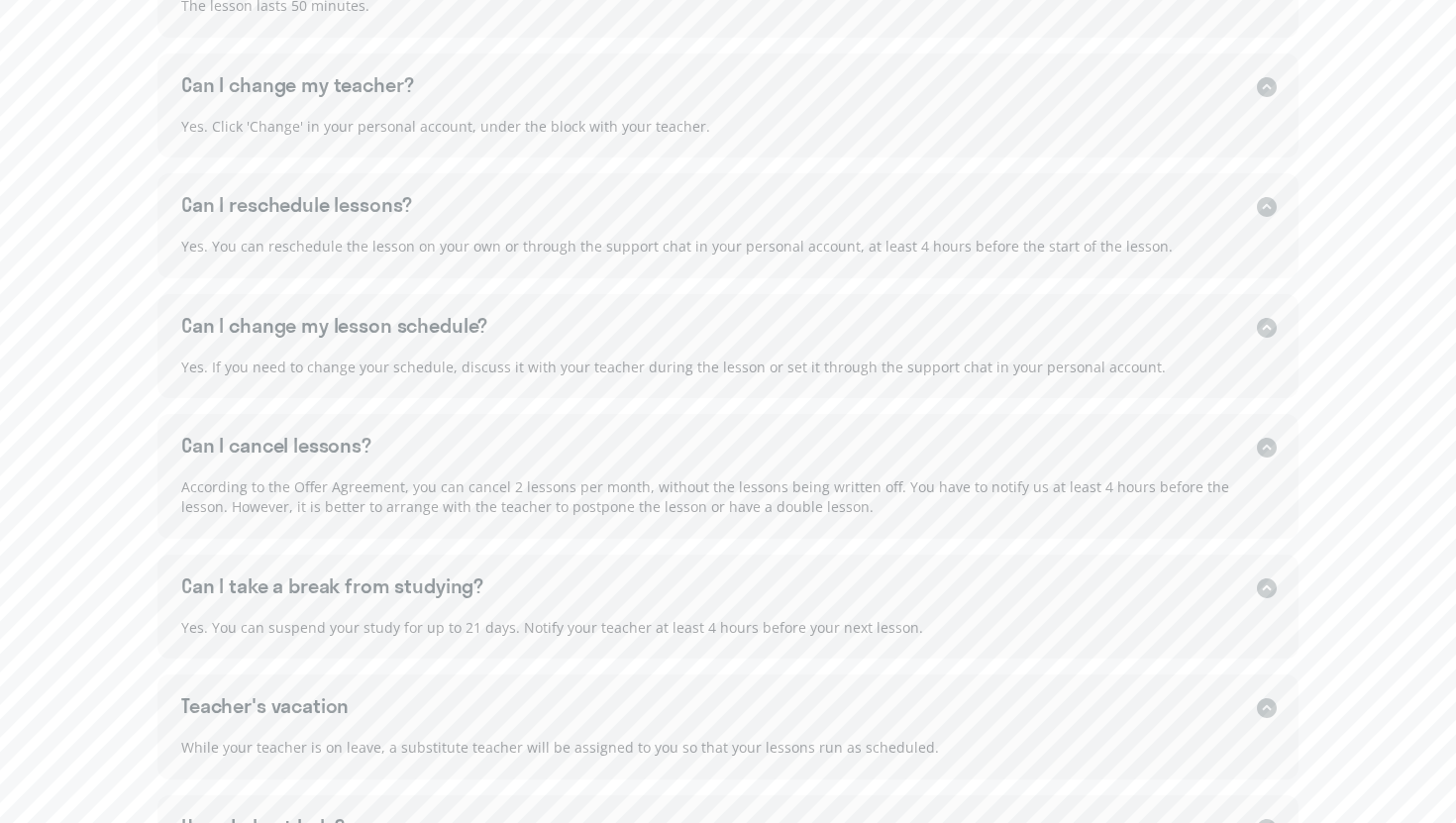 scroll, scrollTop: 1875, scrollLeft: 0, axis: vertical 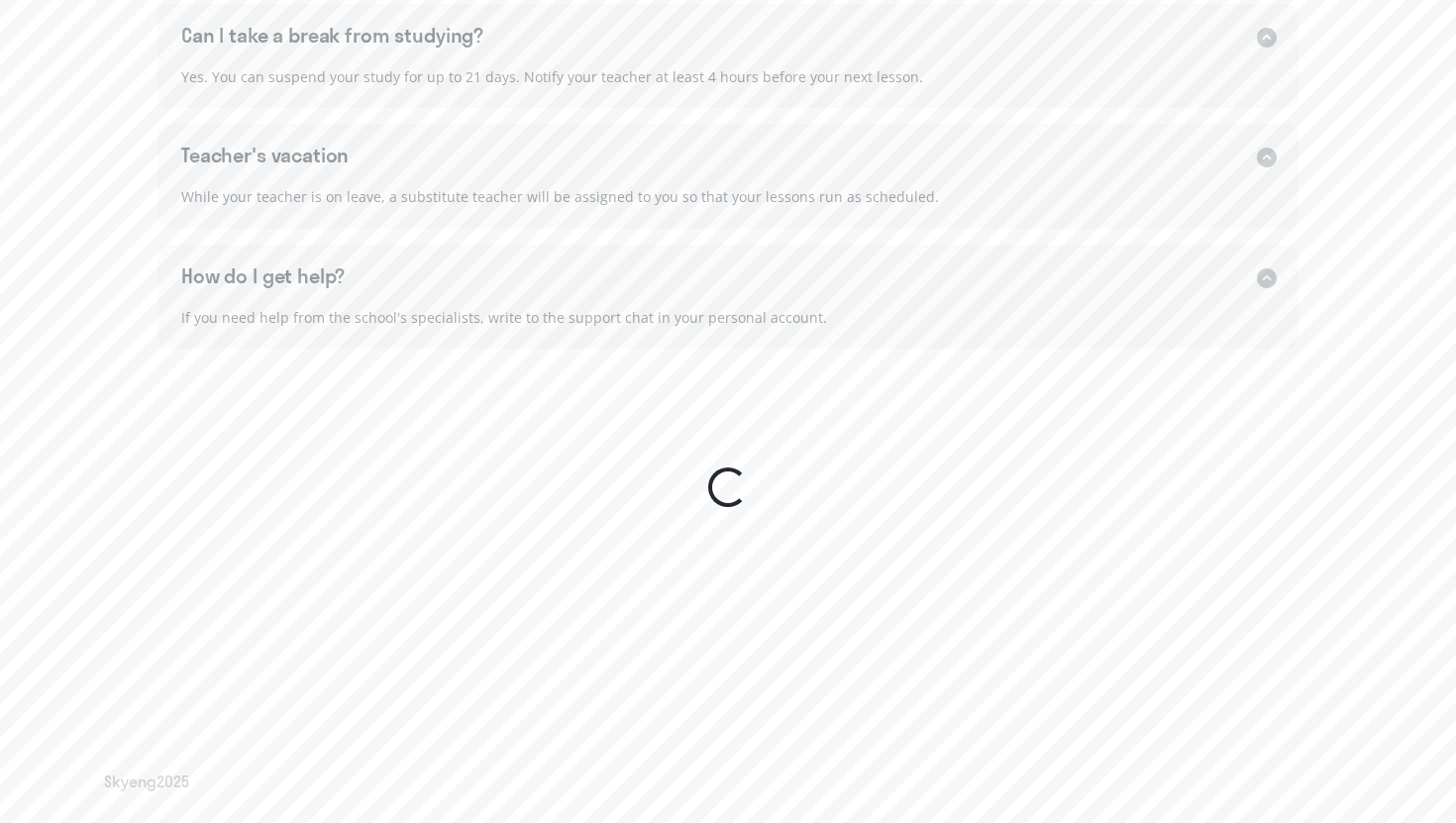 click 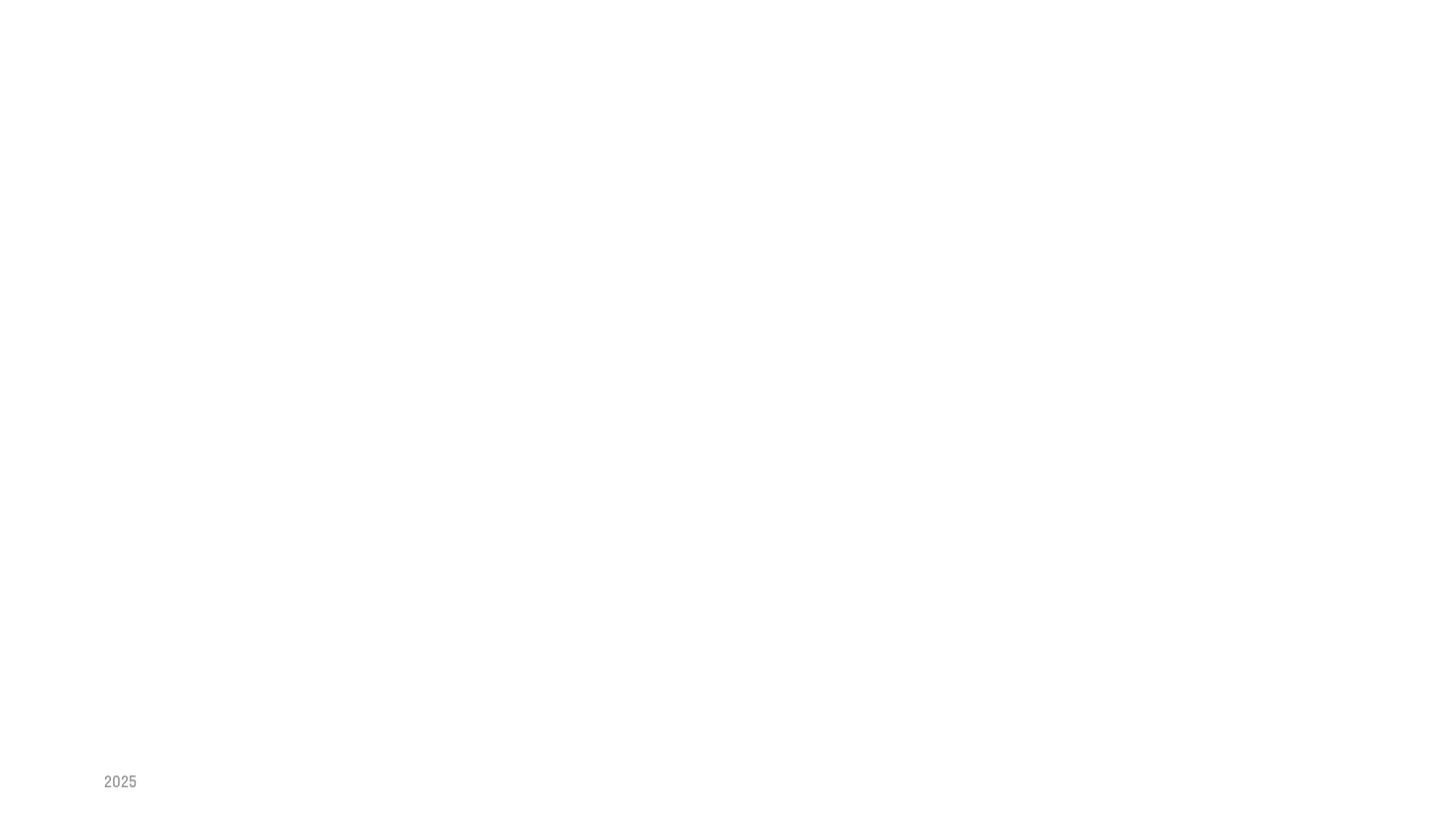 scroll, scrollTop: 0, scrollLeft: 0, axis: both 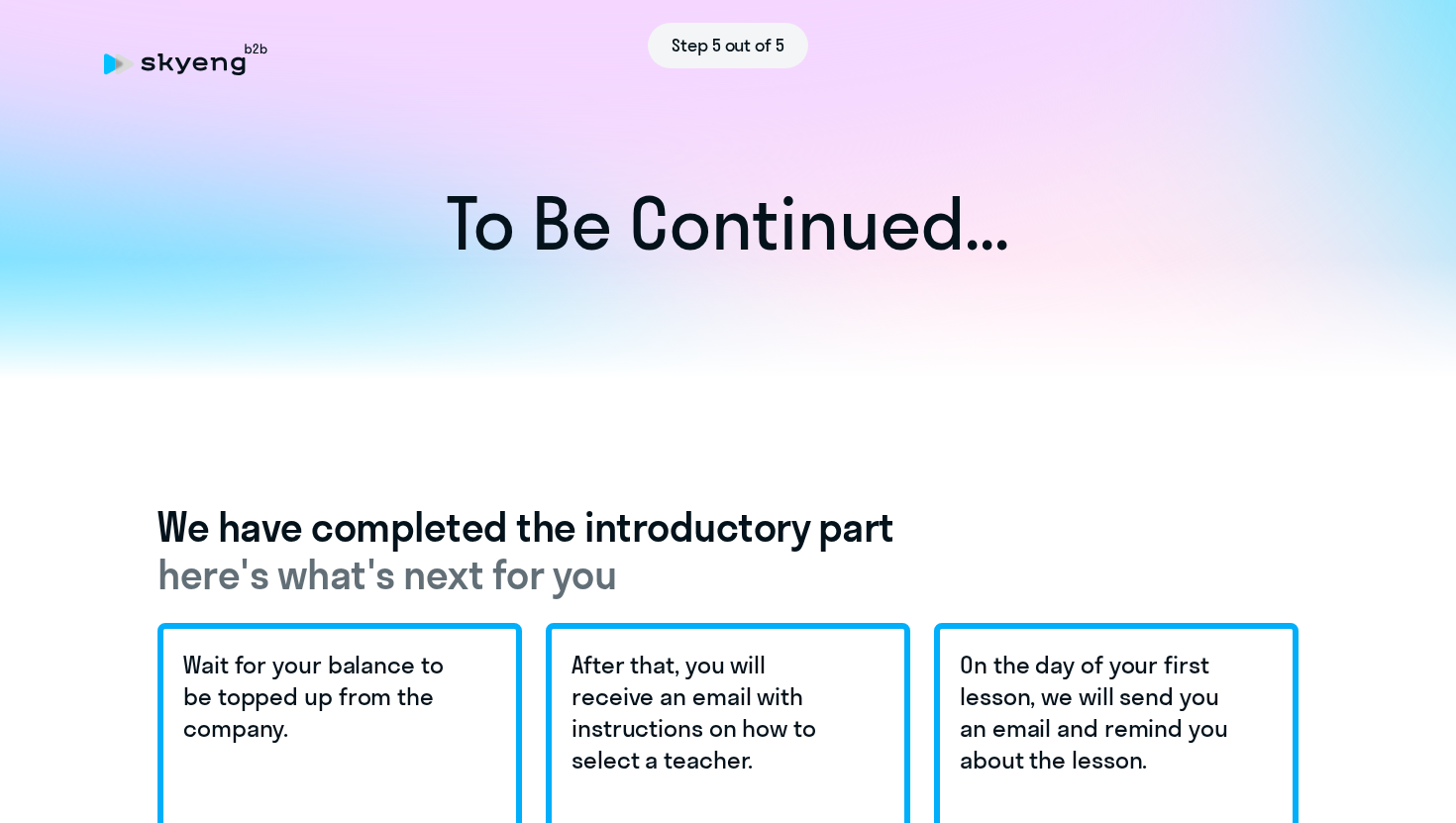 click 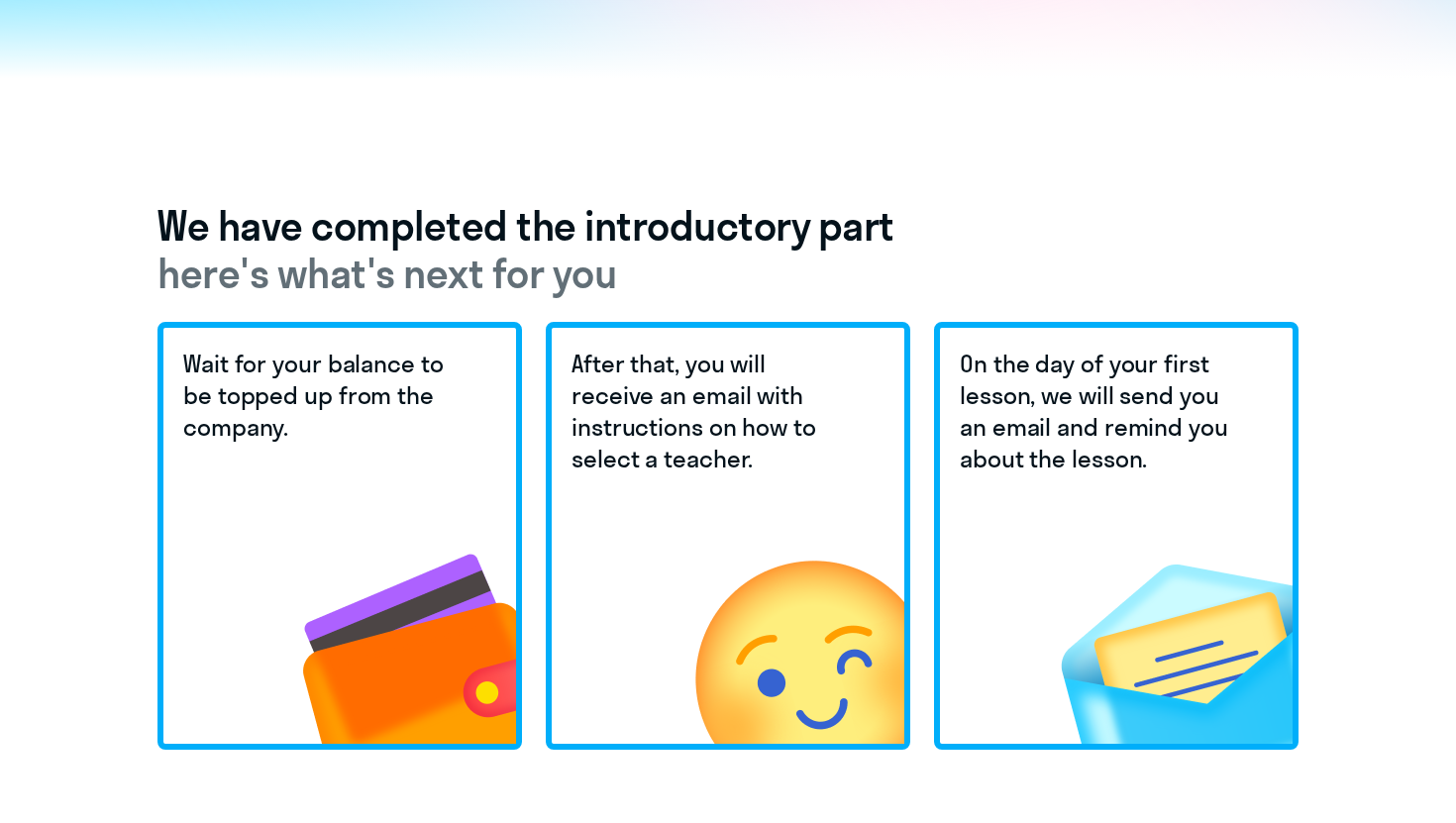 scroll, scrollTop: 313, scrollLeft: 0, axis: vertical 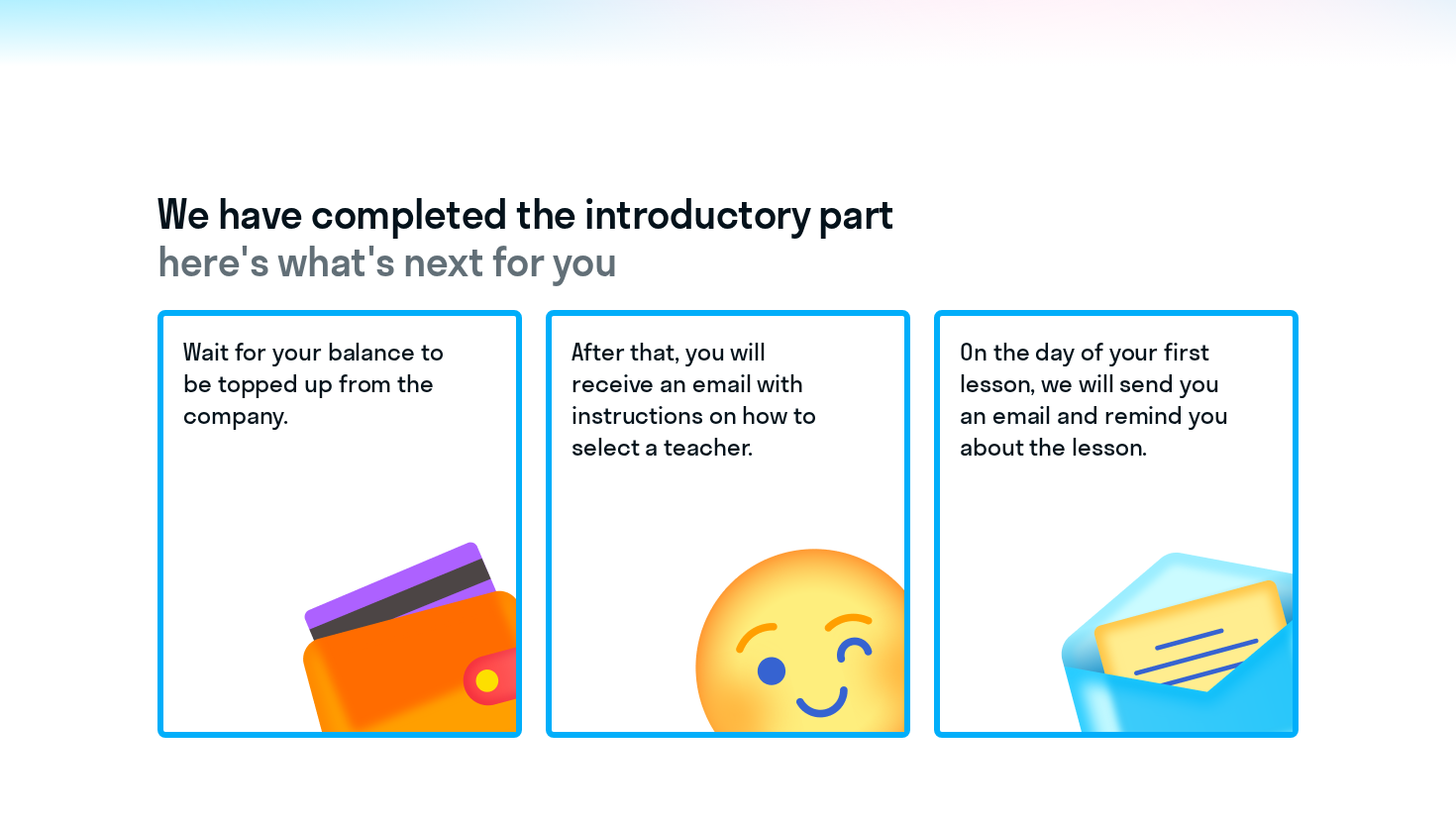 click on "Wait for your balance to be topped up from the company." 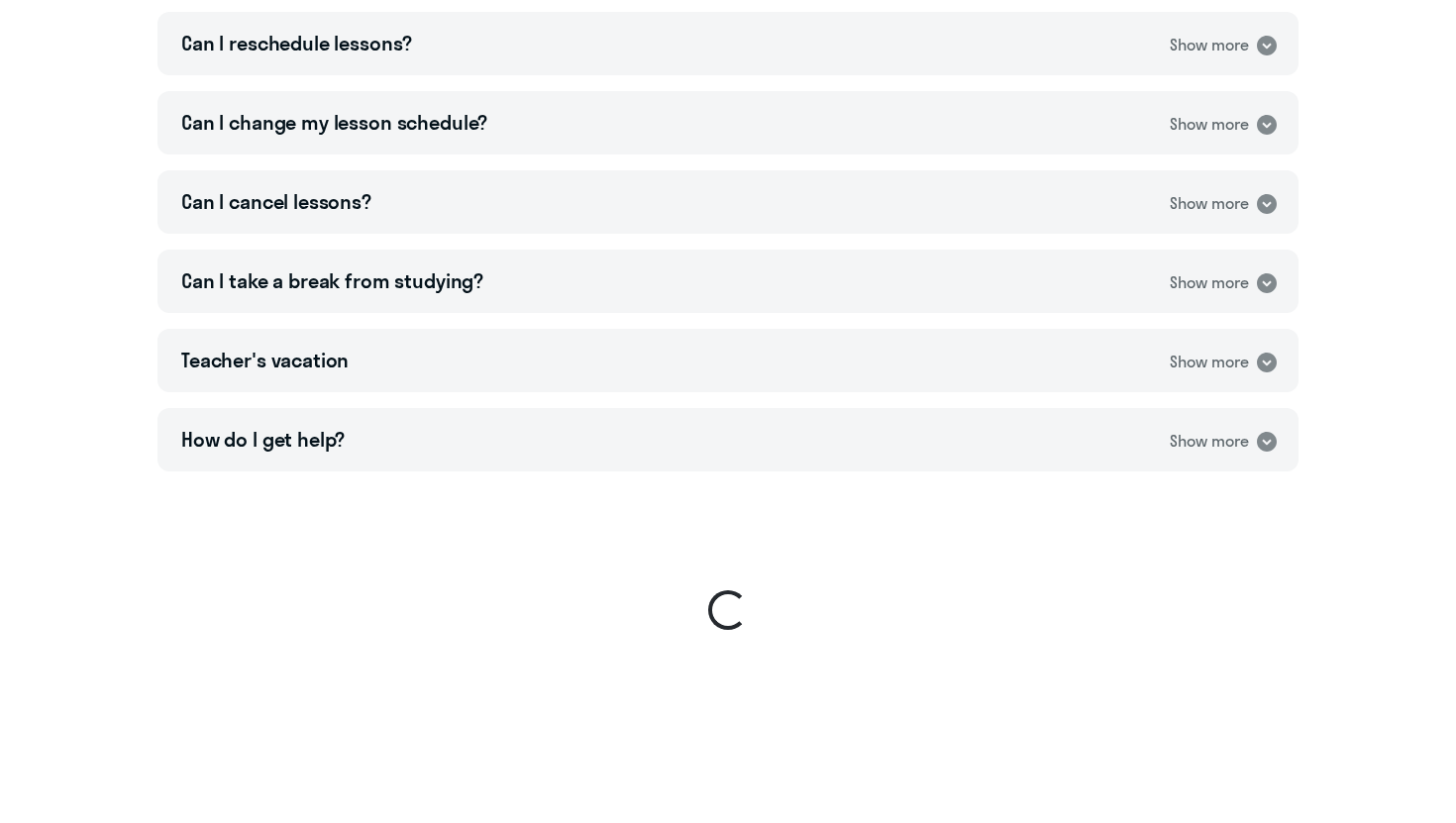 scroll, scrollTop: 1526, scrollLeft: 0, axis: vertical 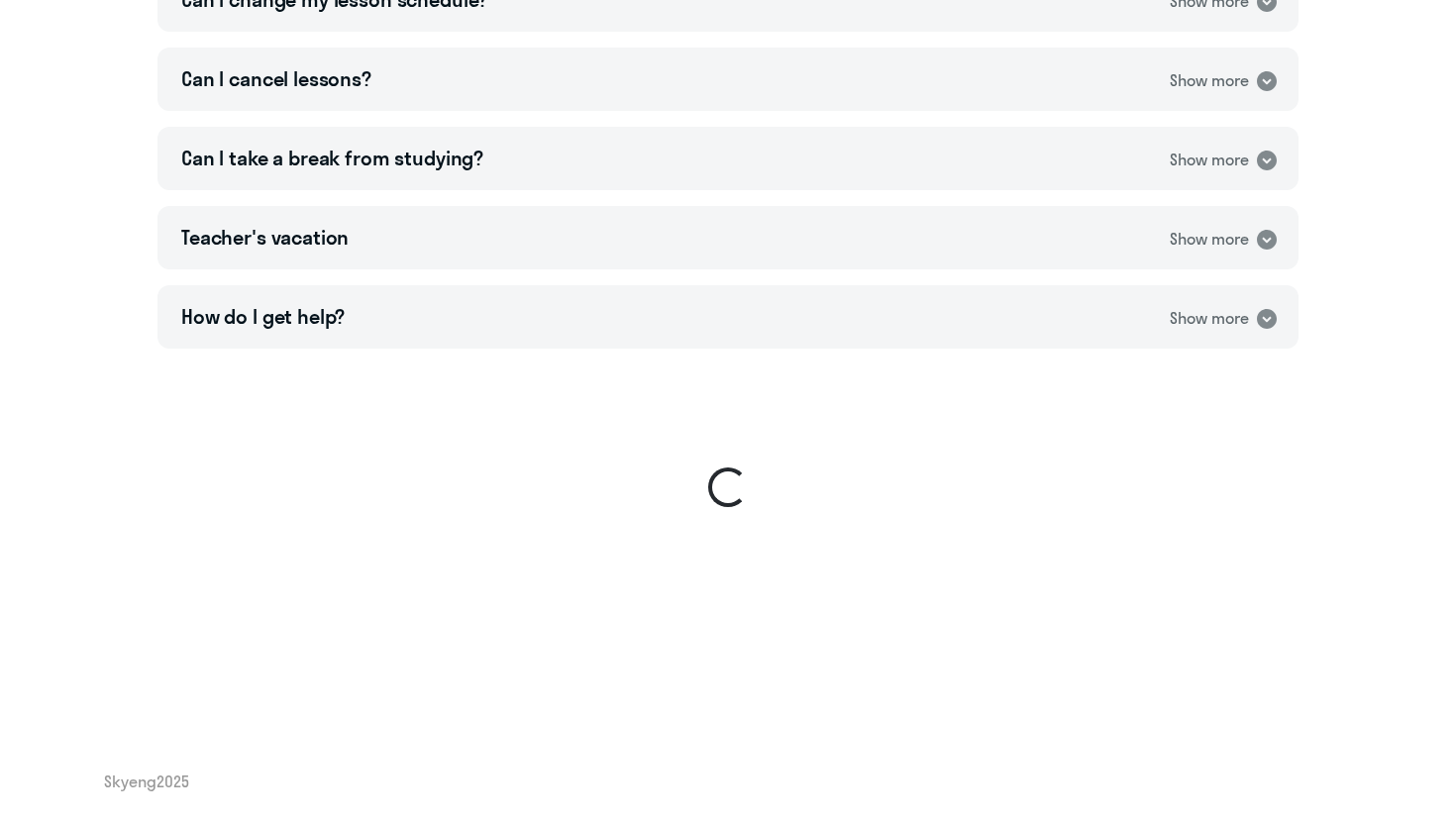 click 